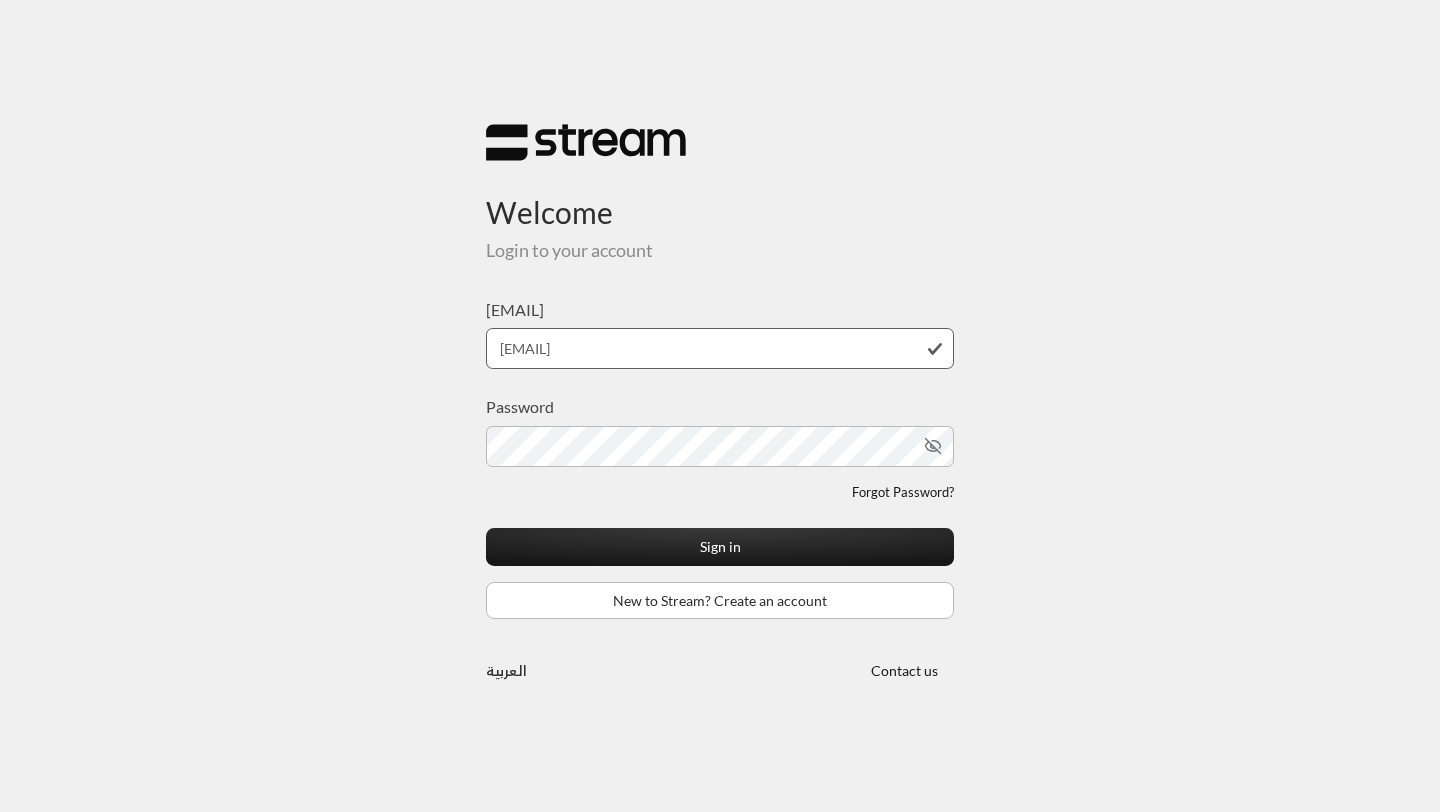 scroll, scrollTop: 0, scrollLeft: 0, axis: both 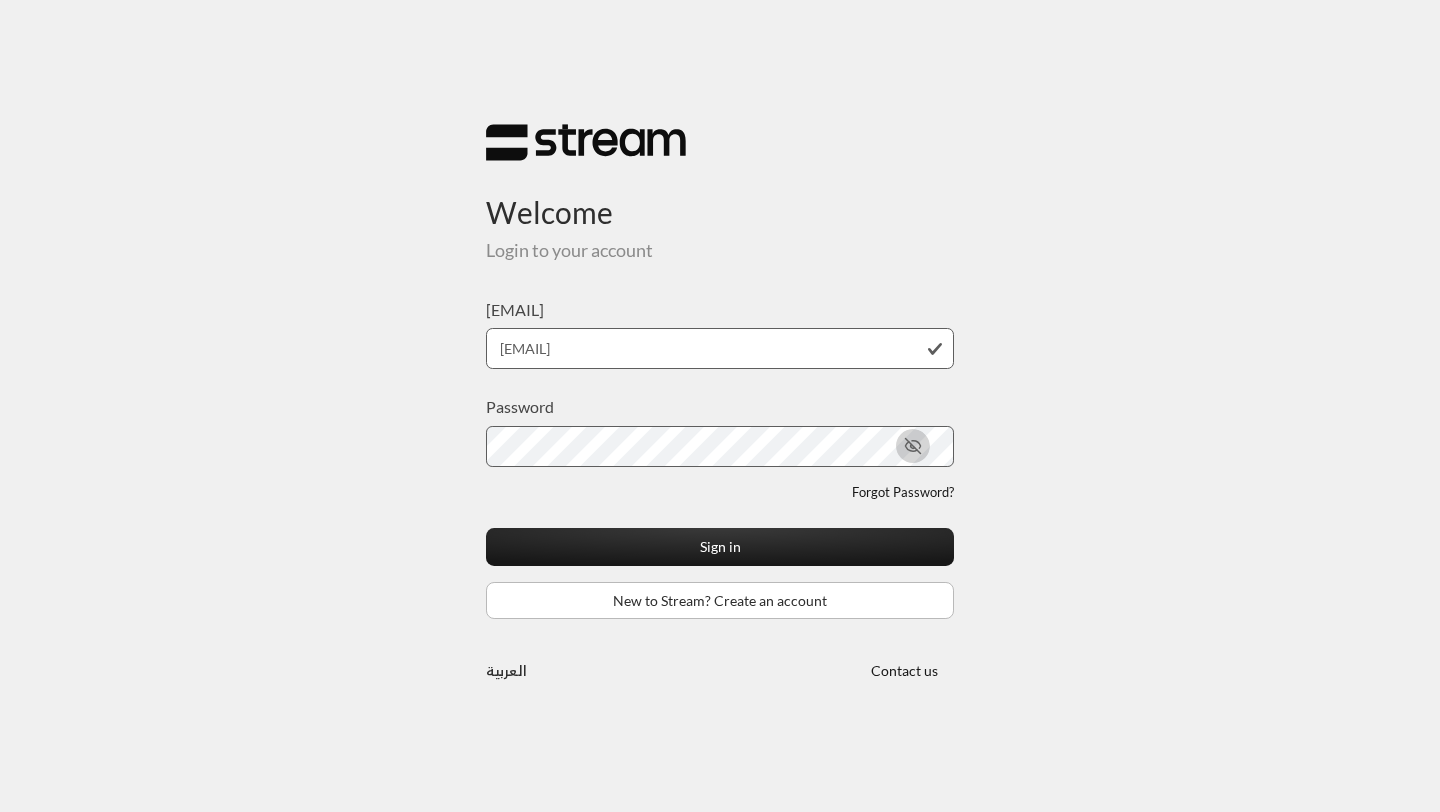 click 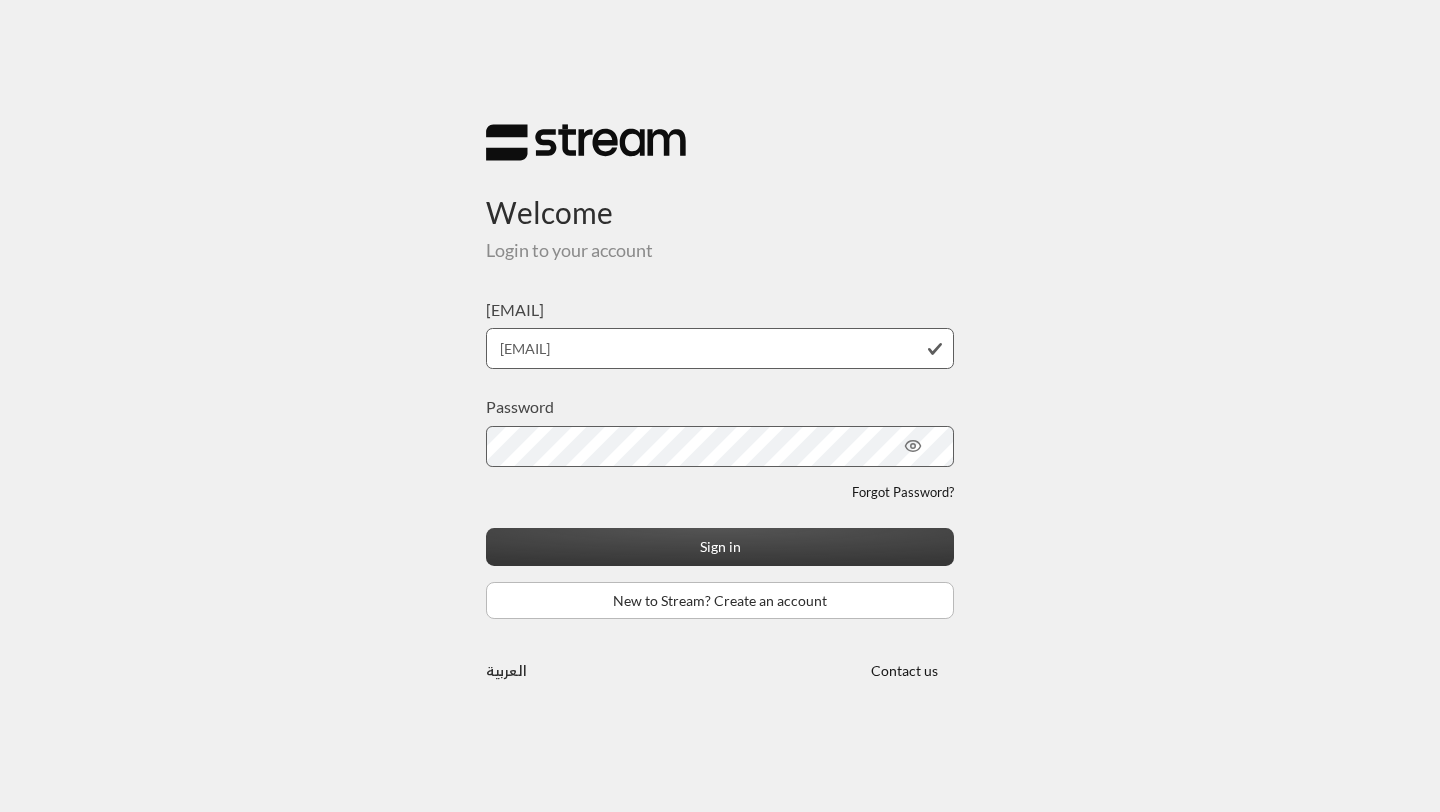 click on "Sign in" at bounding box center [720, 546] 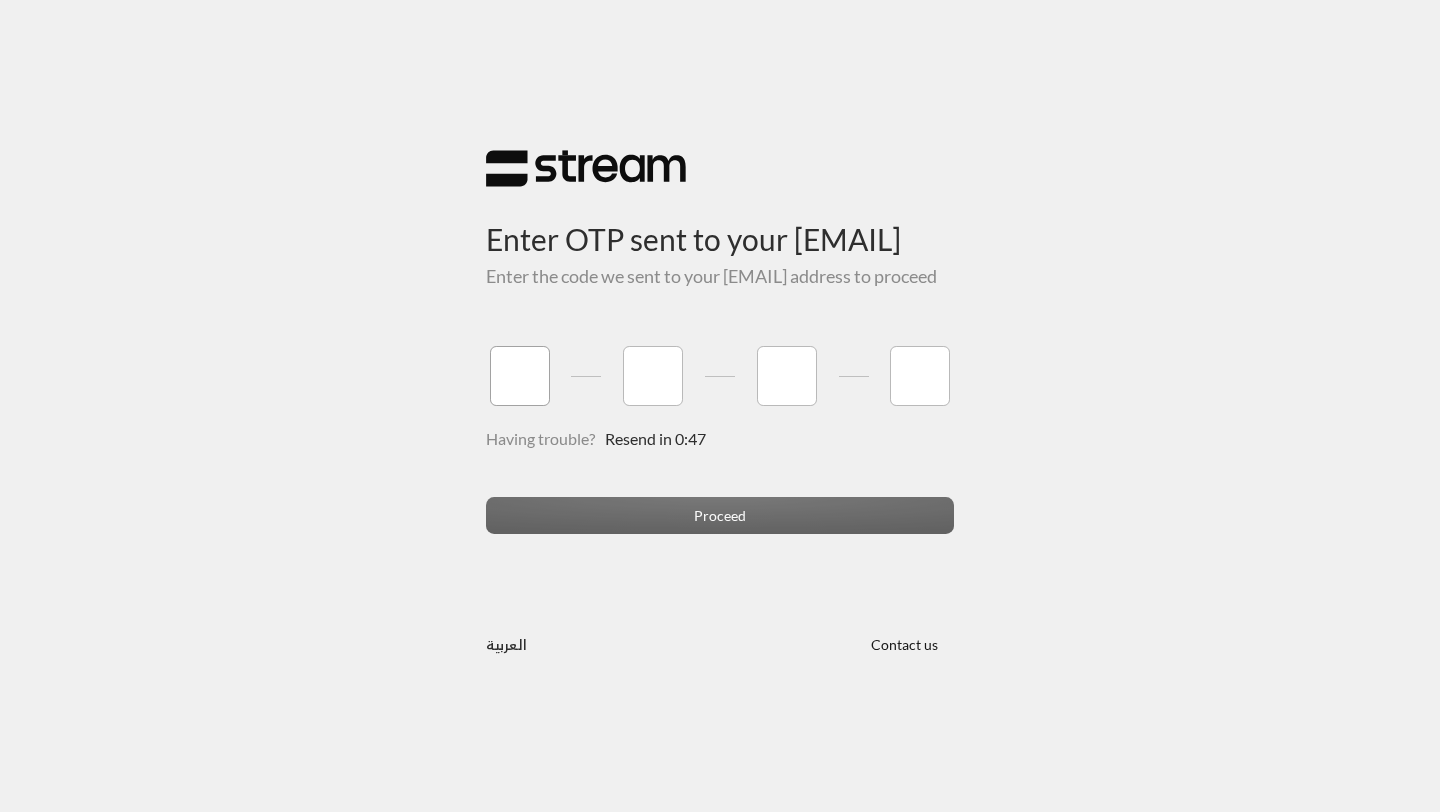 type on "2" 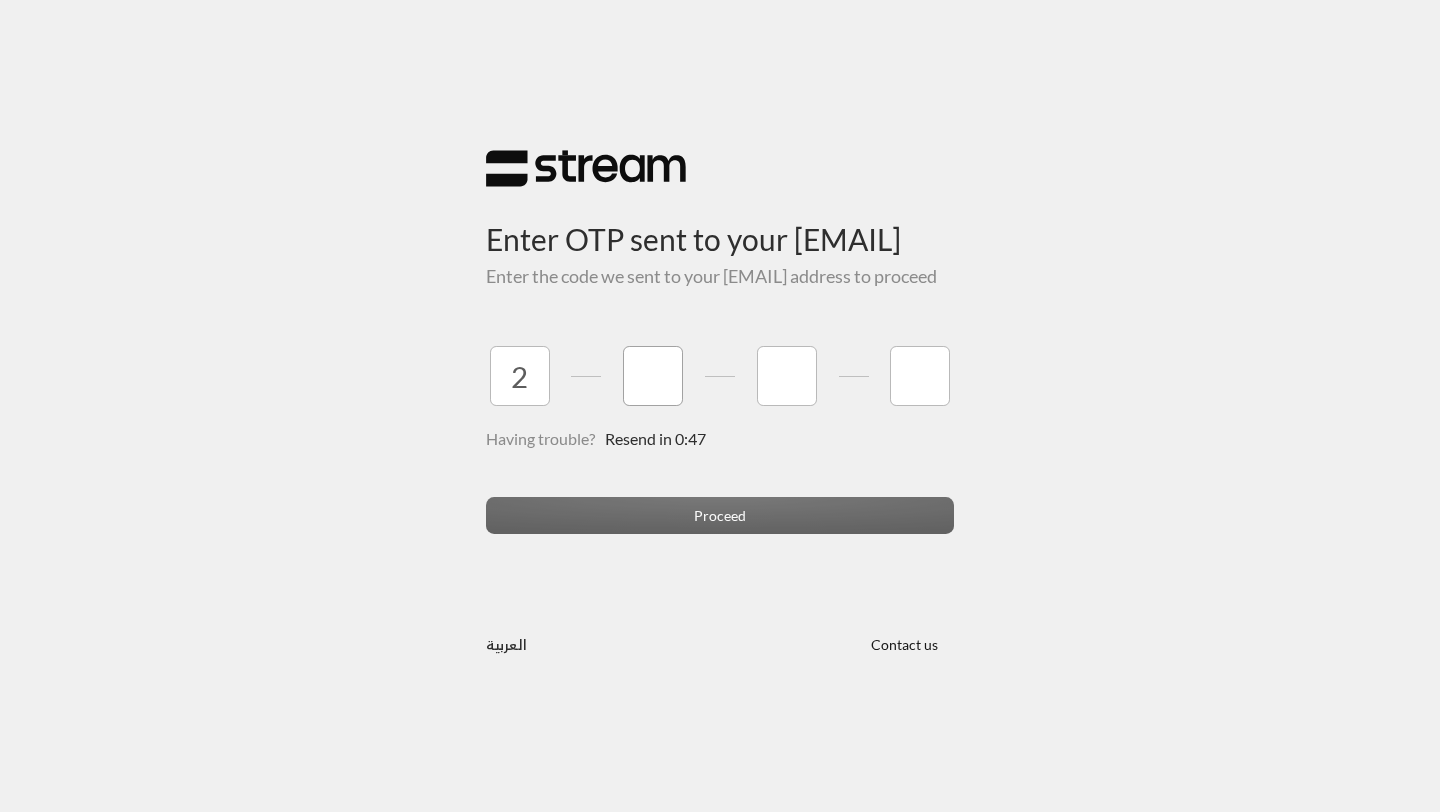 type on "9" 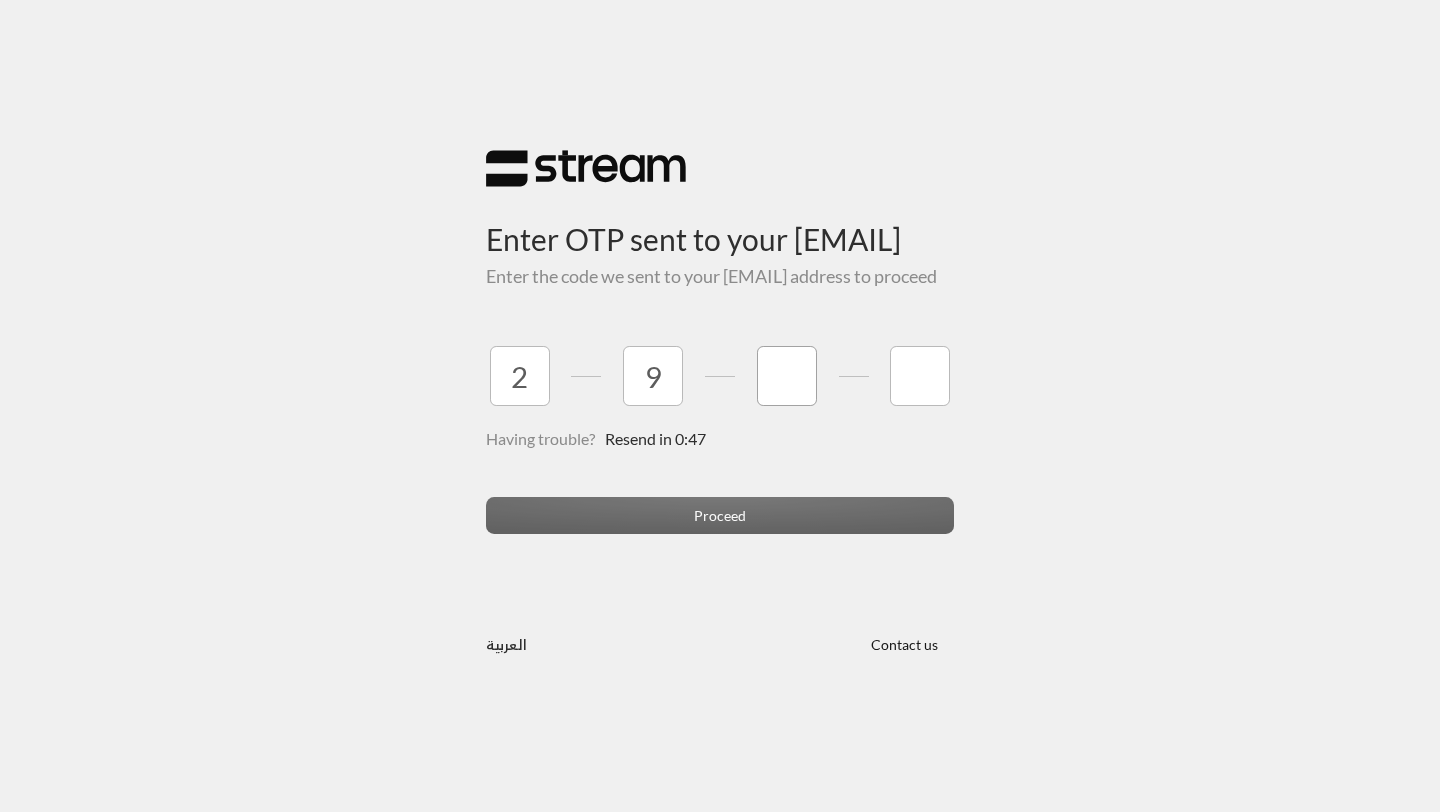 type on "[NUMBER]" 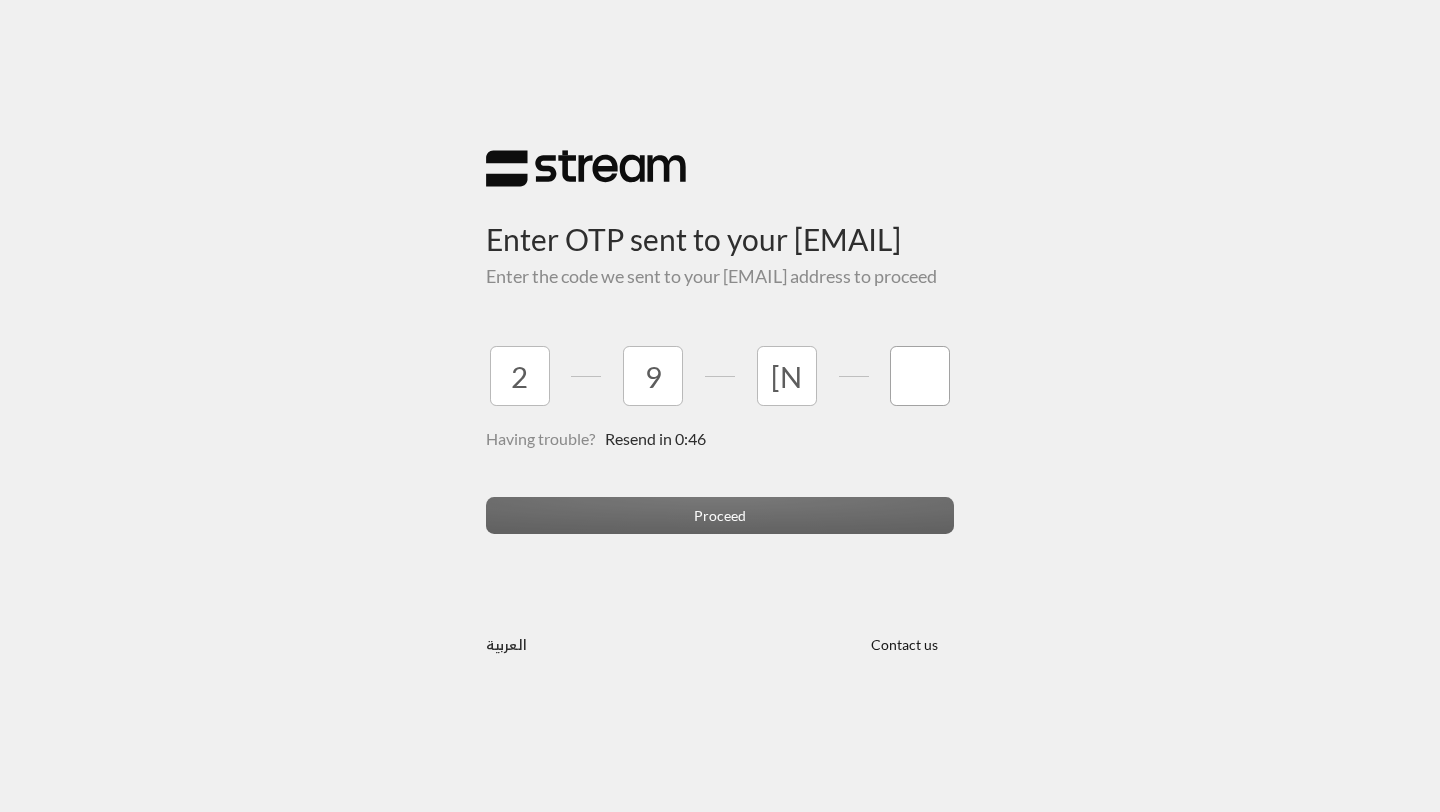 type on "6" 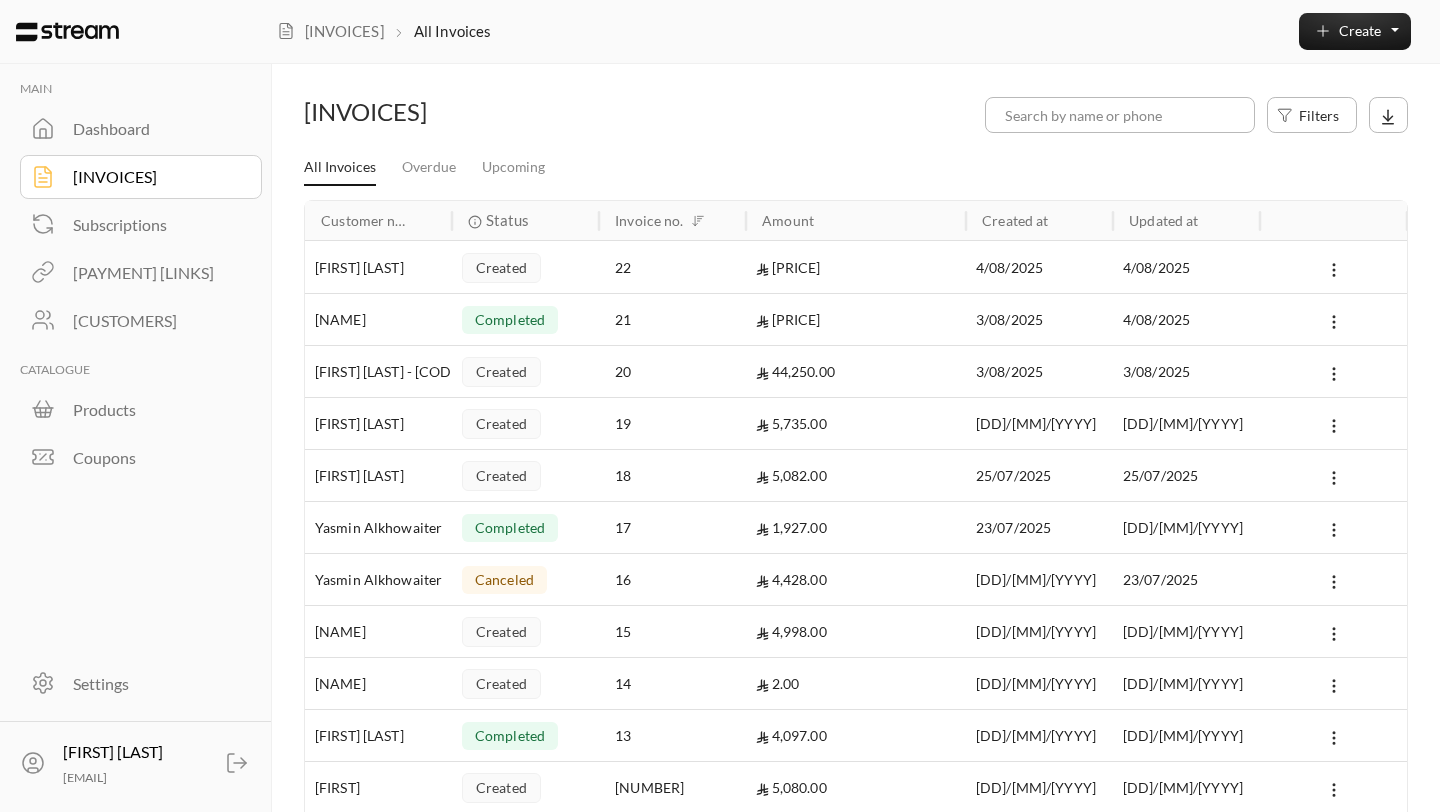 click on "[INVOICES]" at bounding box center (154, 177) 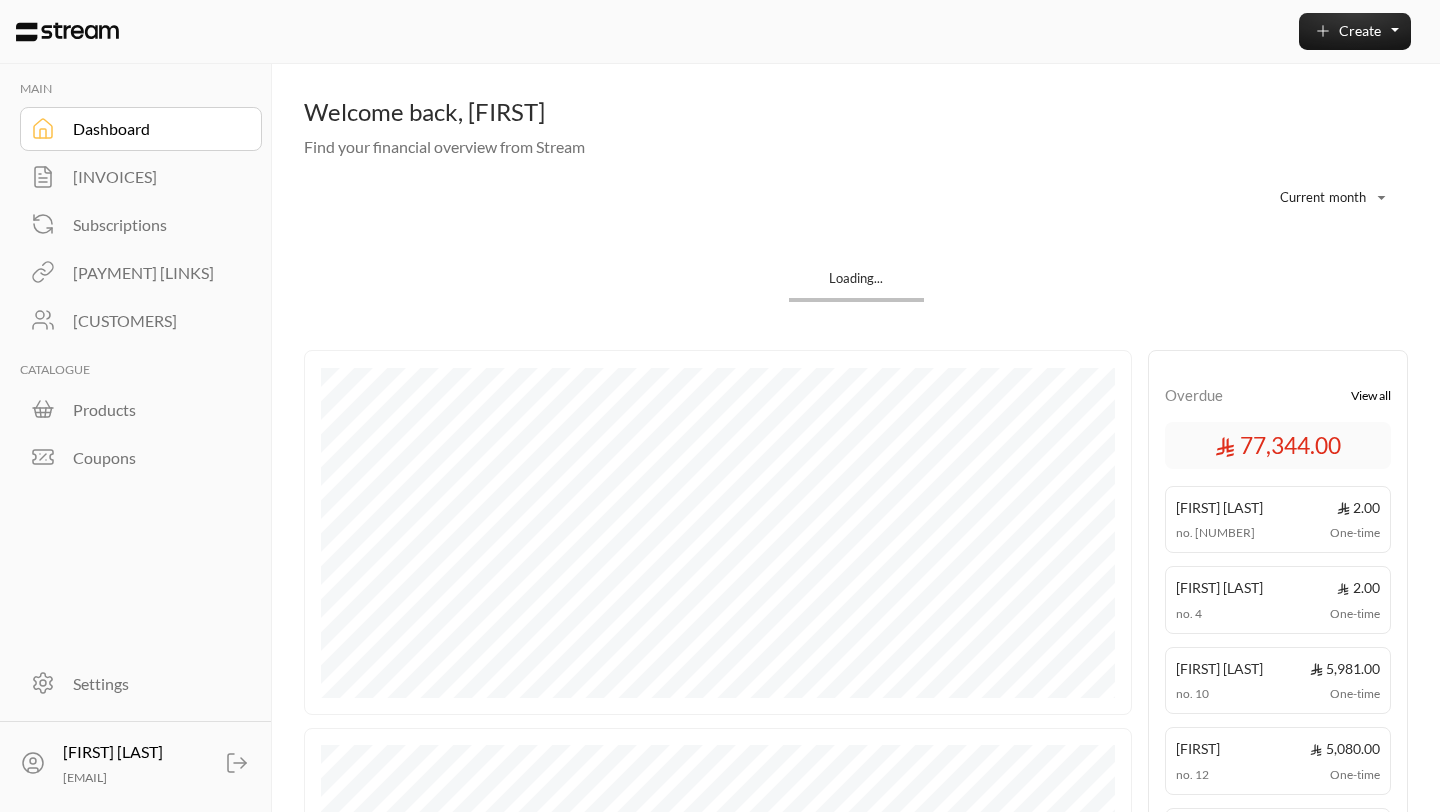click on "[PAYMENT] [LINKS]" at bounding box center [154, 273] 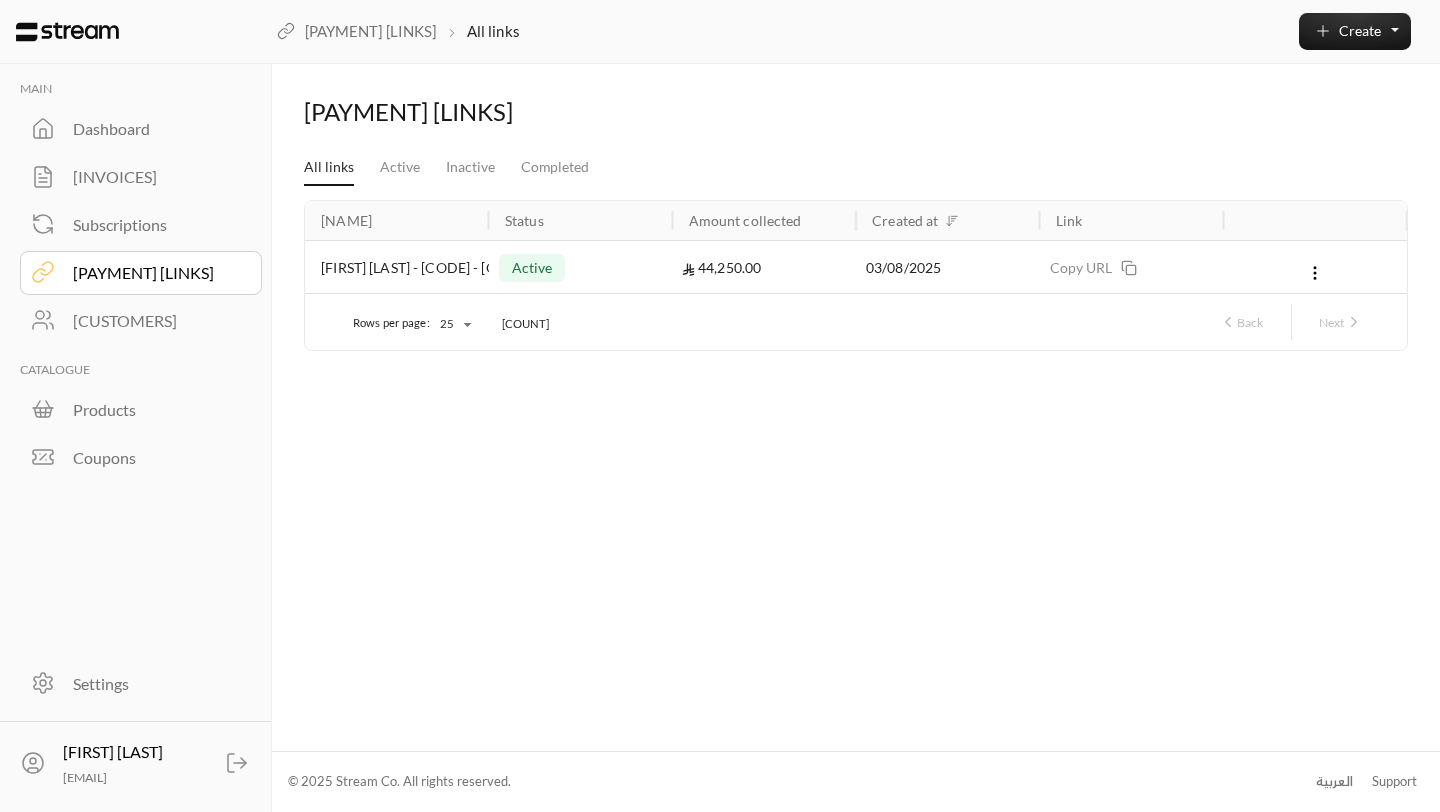 click on "Dashboard" at bounding box center (141, 129) 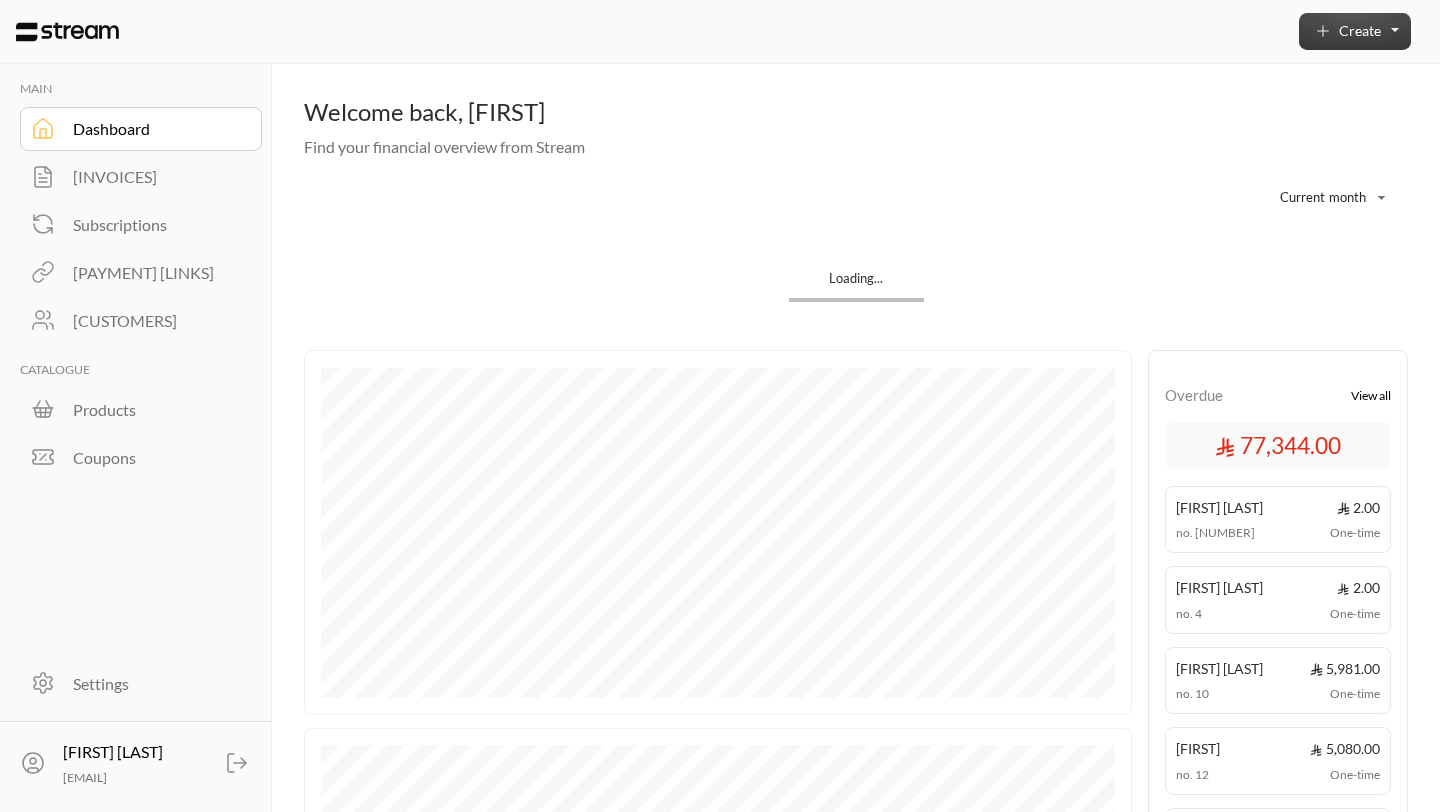 click on "Create" at bounding box center (1355, 31) 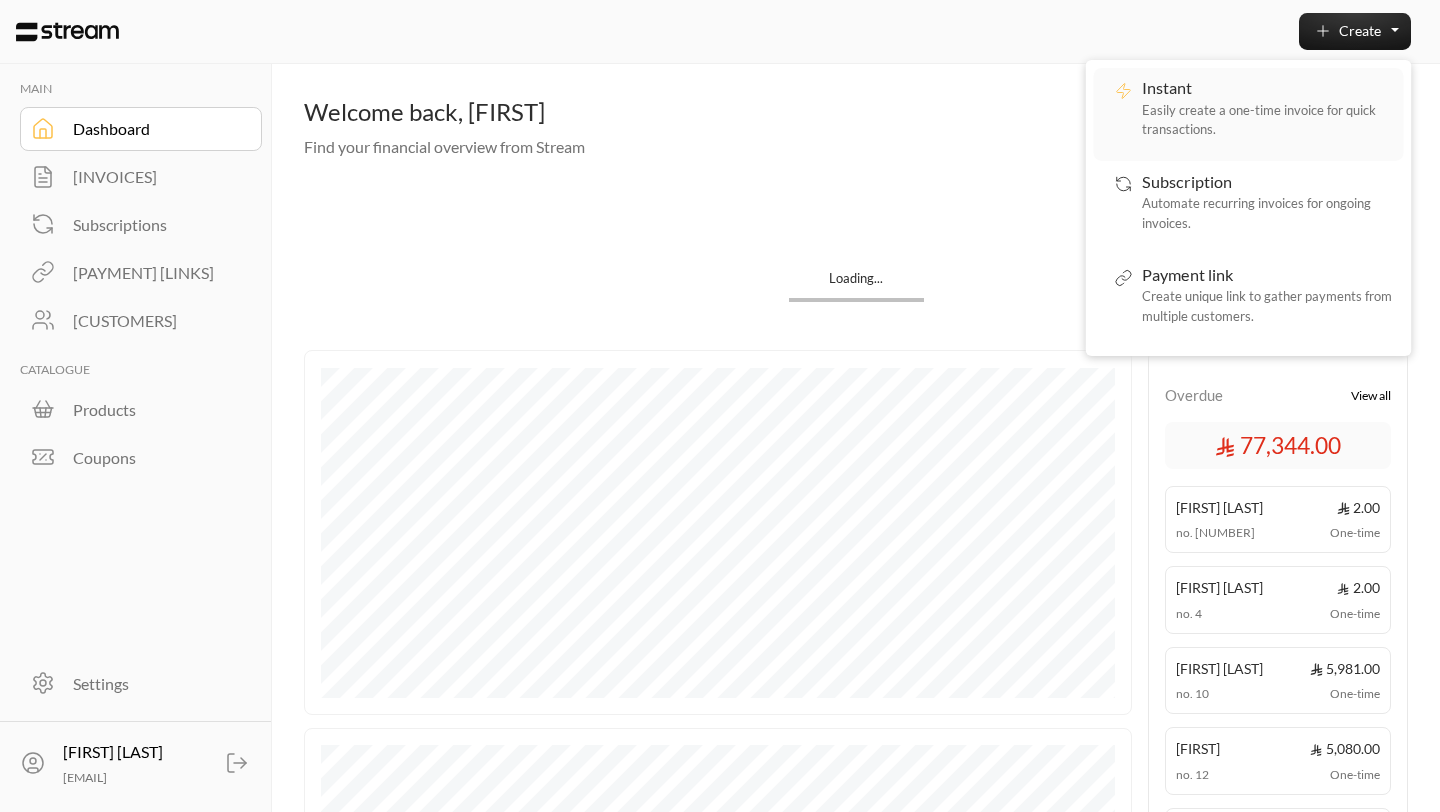 click on "Easily create a one-time invoice for quick transactions." at bounding box center (1267, 120) 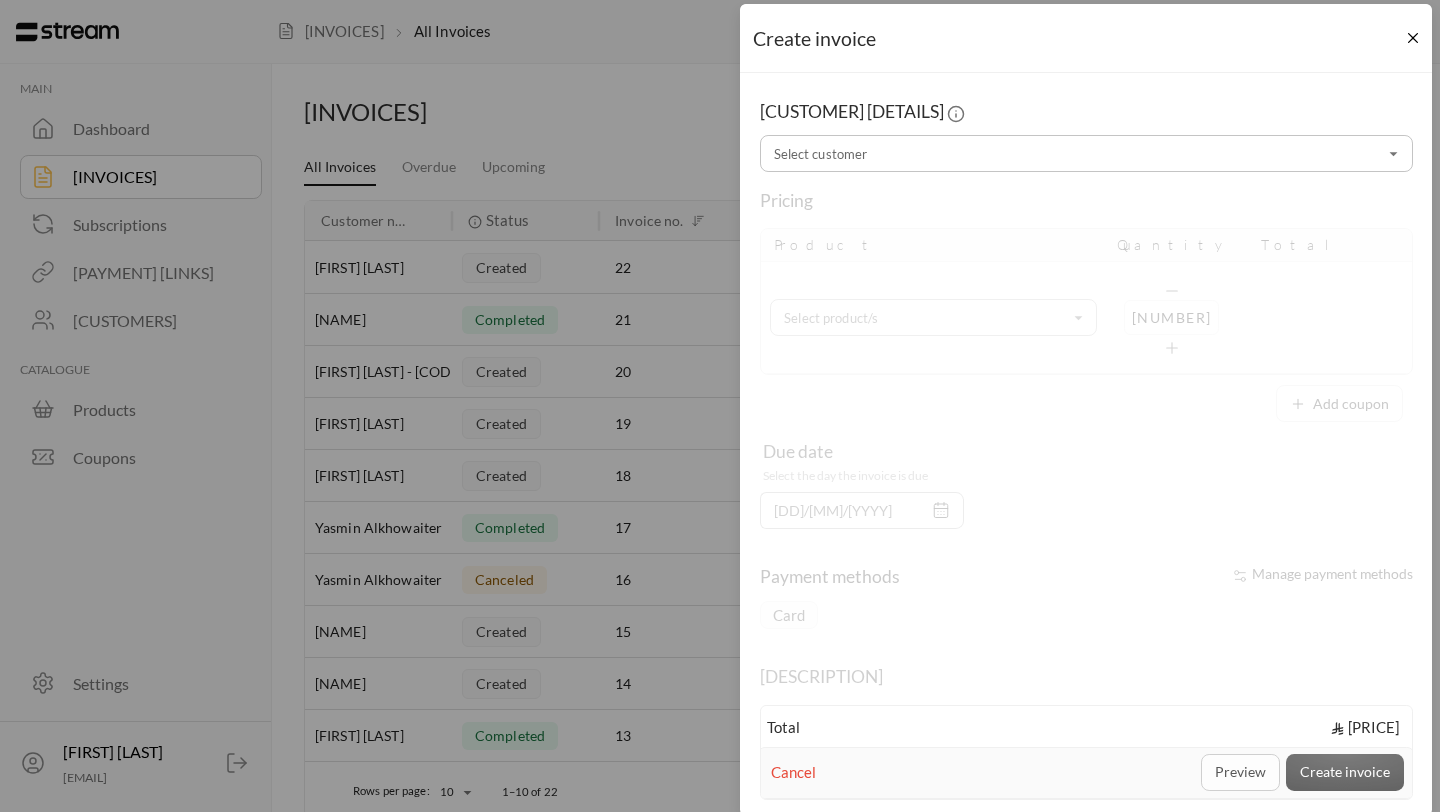click on "Select customer" at bounding box center (1086, 153) 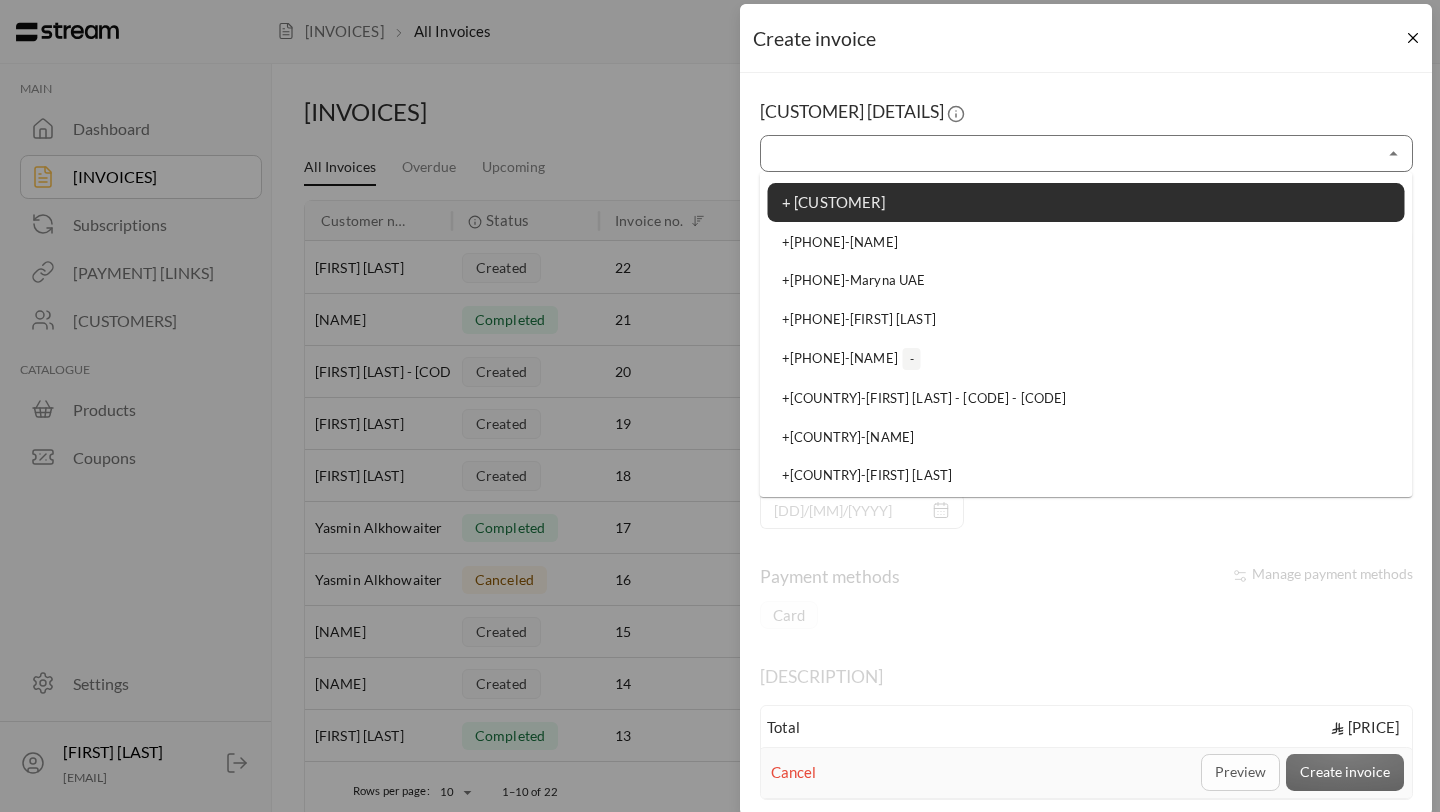 click on "Customer details Select customer Select customer Pricing Product Quantity Total   Select product/s Select product/s 0 Add coupon Due date Select the day the invoice is due 5/08/2025 Payment methods Manage payment methods Card   Description (optional)" at bounding box center (1086, 454) 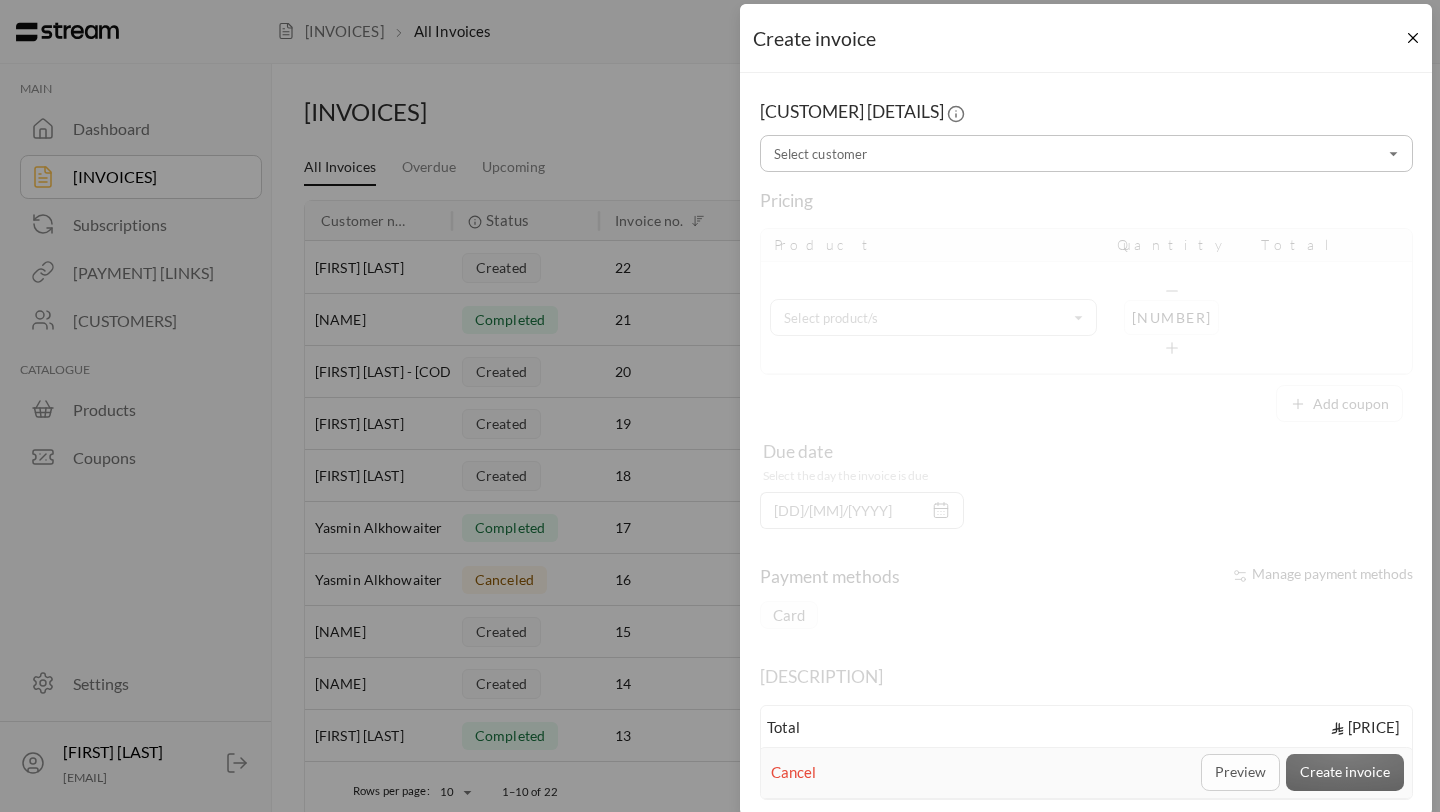 click on "Select customer" at bounding box center (1086, 153) 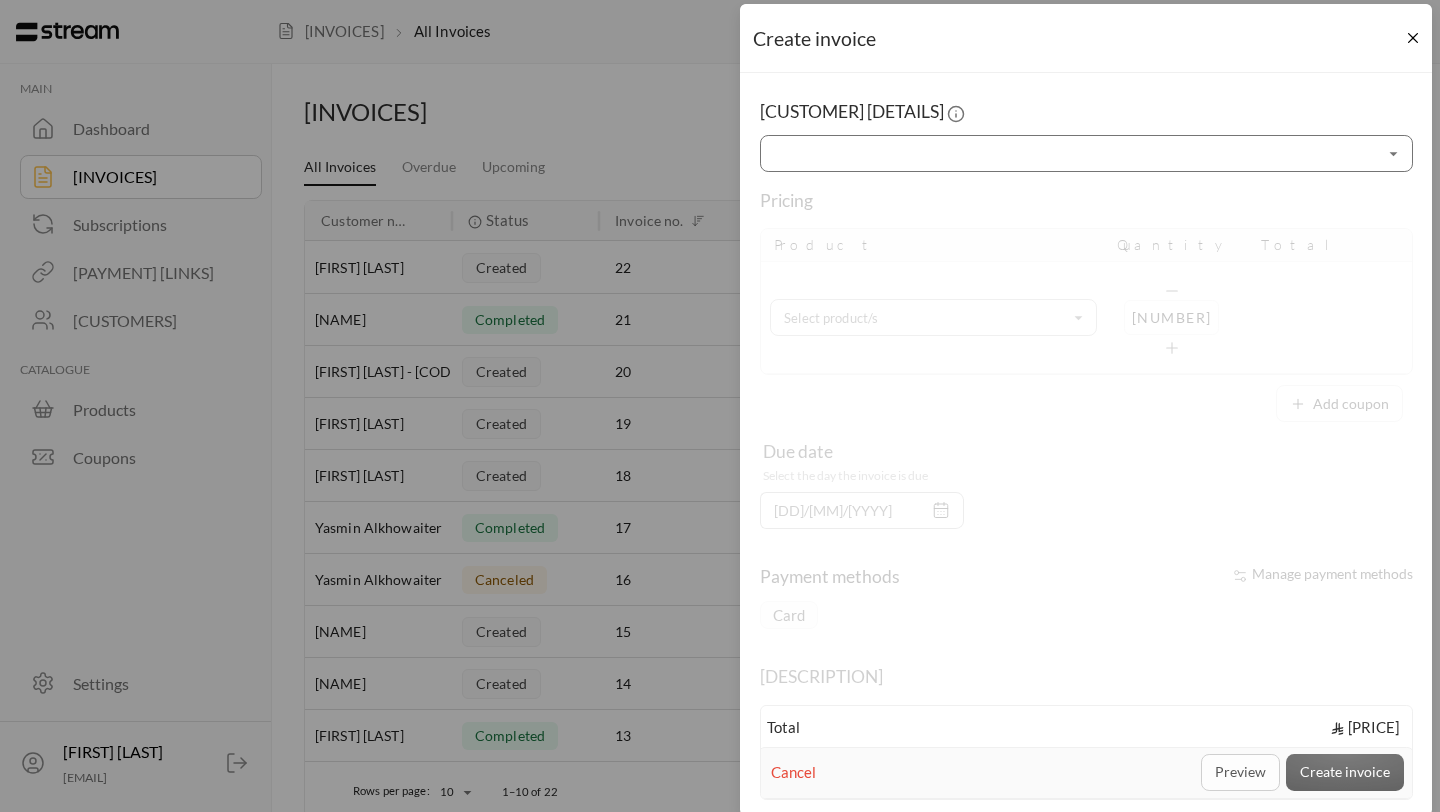 click on "Select customer" at bounding box center (1086, 153) 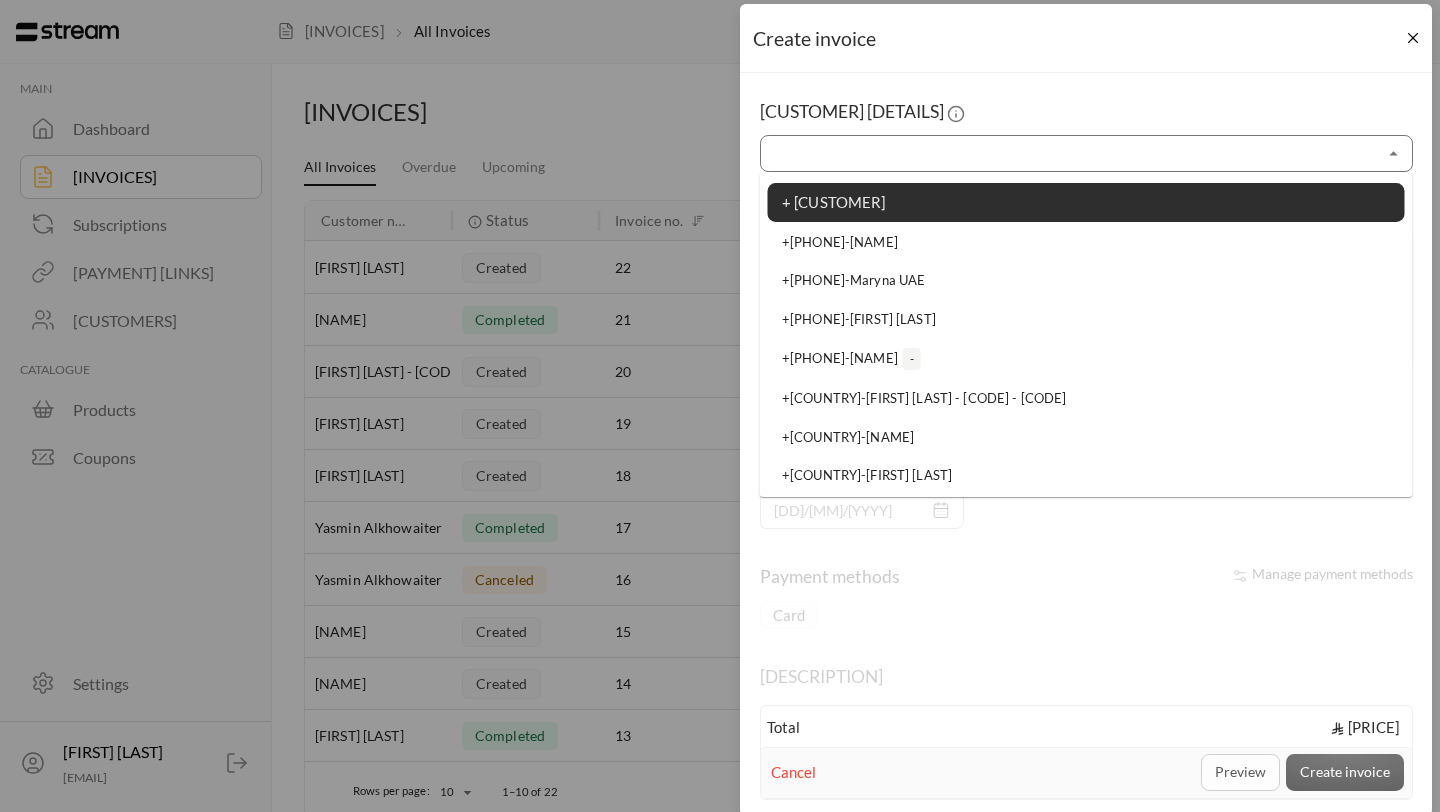click on "Select customer" at bounding box center [1086, 153] 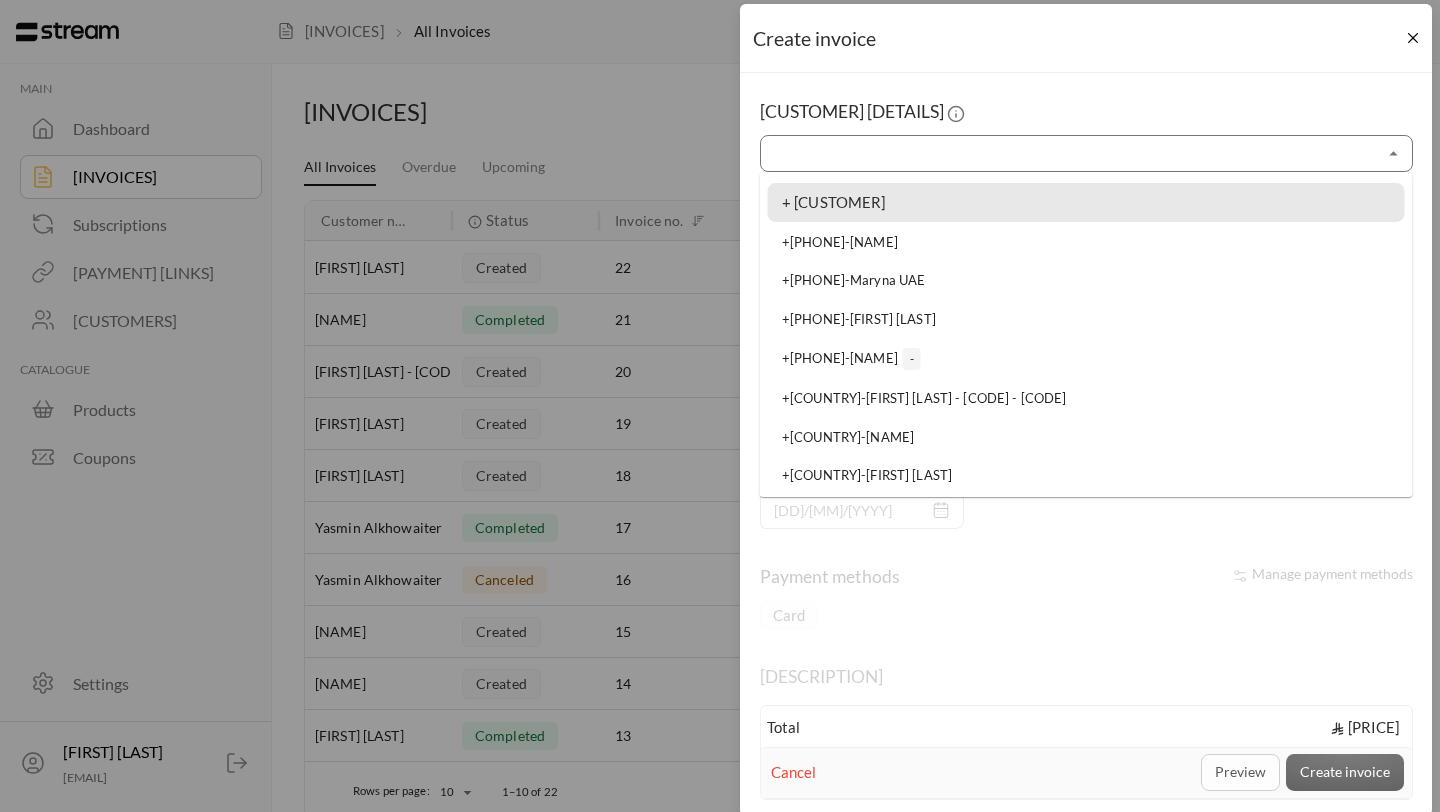 click on "+ [CUSTOMER]" at bounding box center (833, 202) 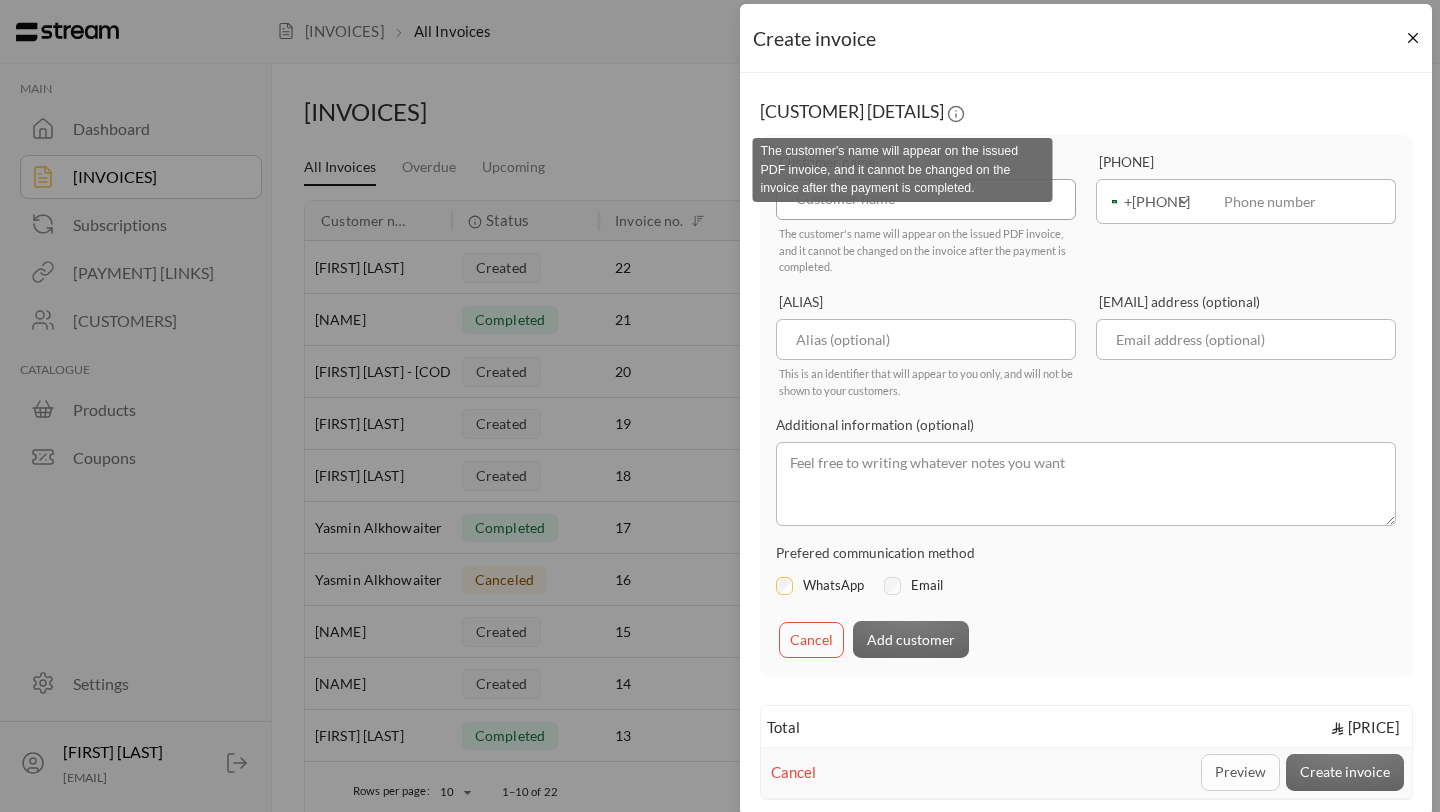 paste on "[FIRST] [LAST]" 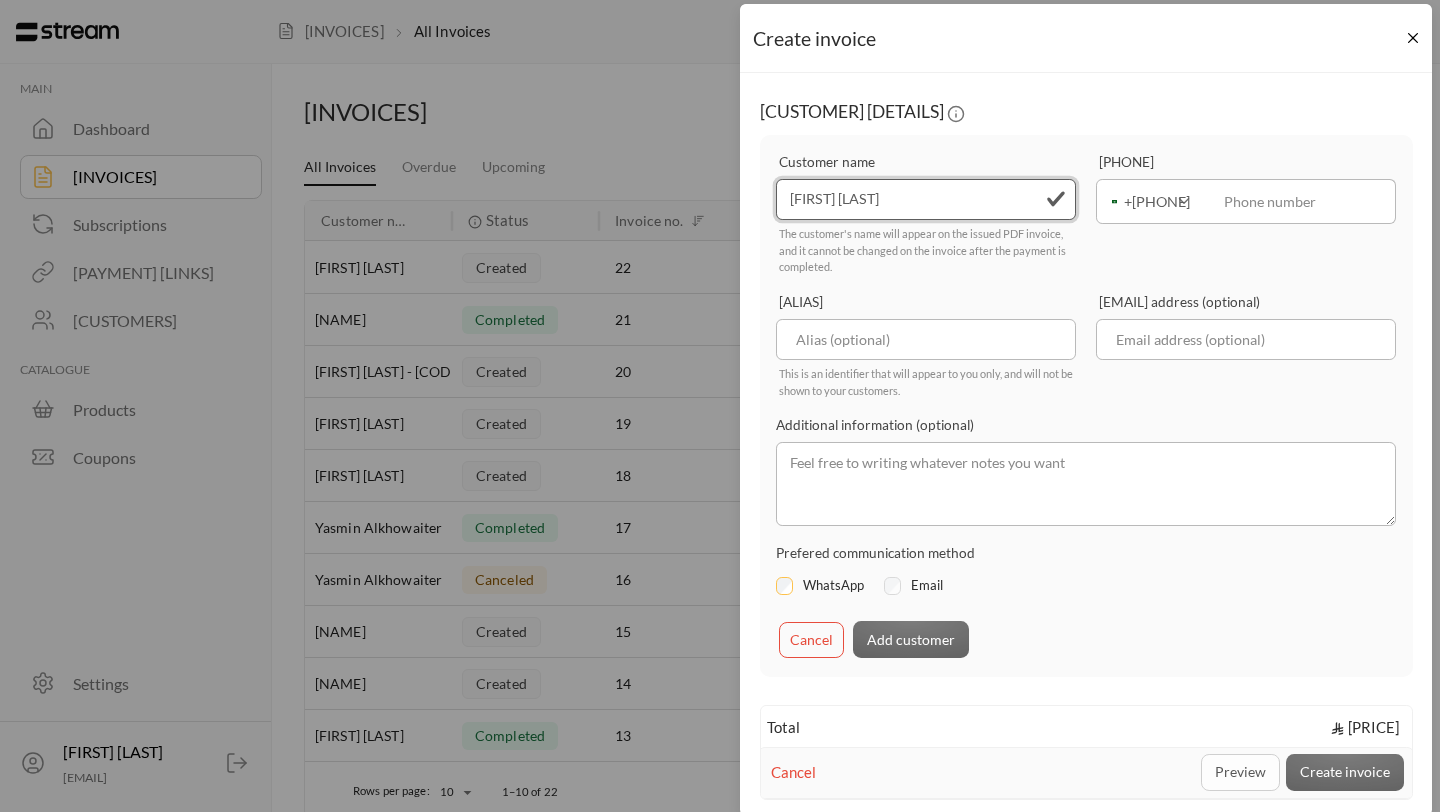 type on "[FIRST] [LAST]" 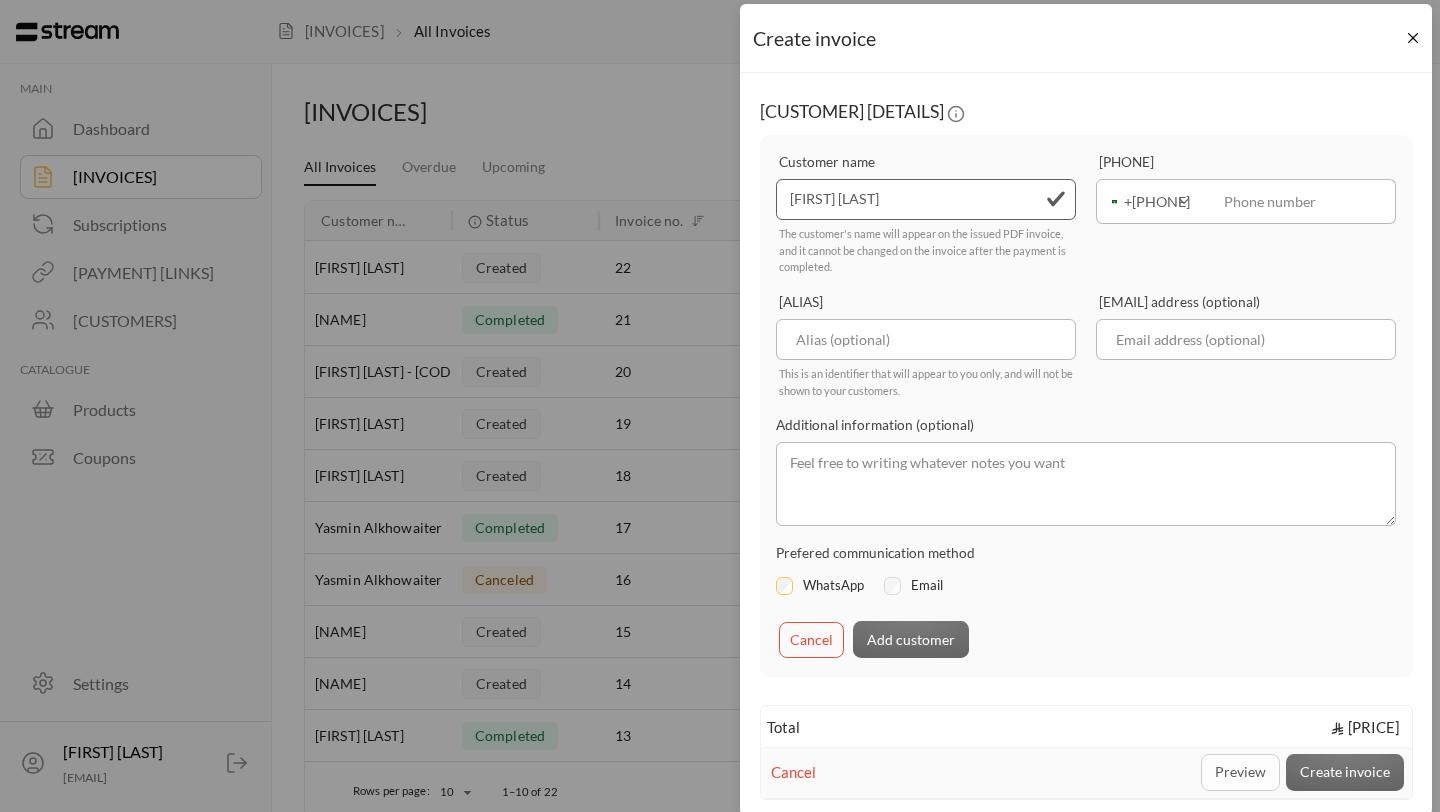 click on "+[PHONE]" at bounding box center [1151, 201] 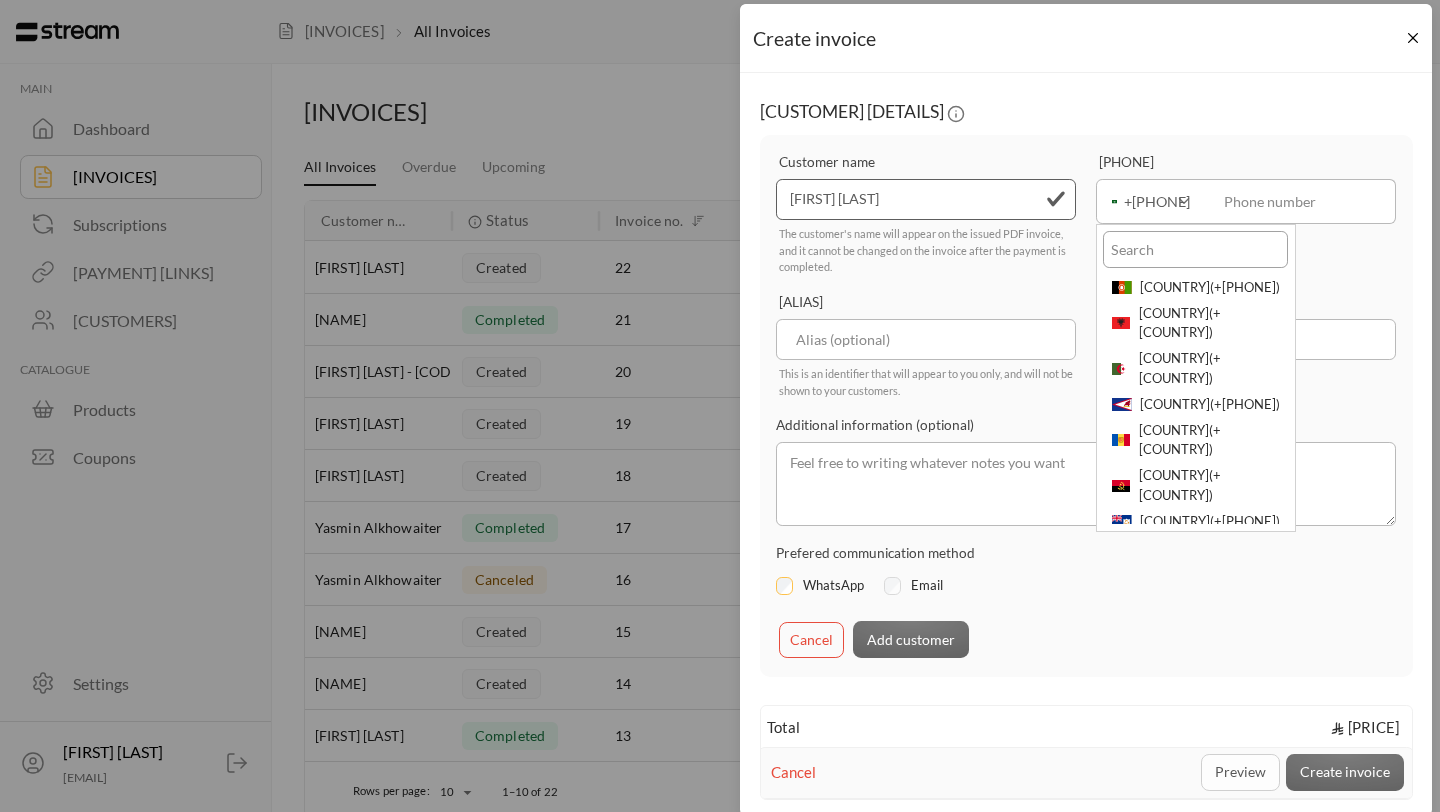 click at bounding box center [1195, 249] 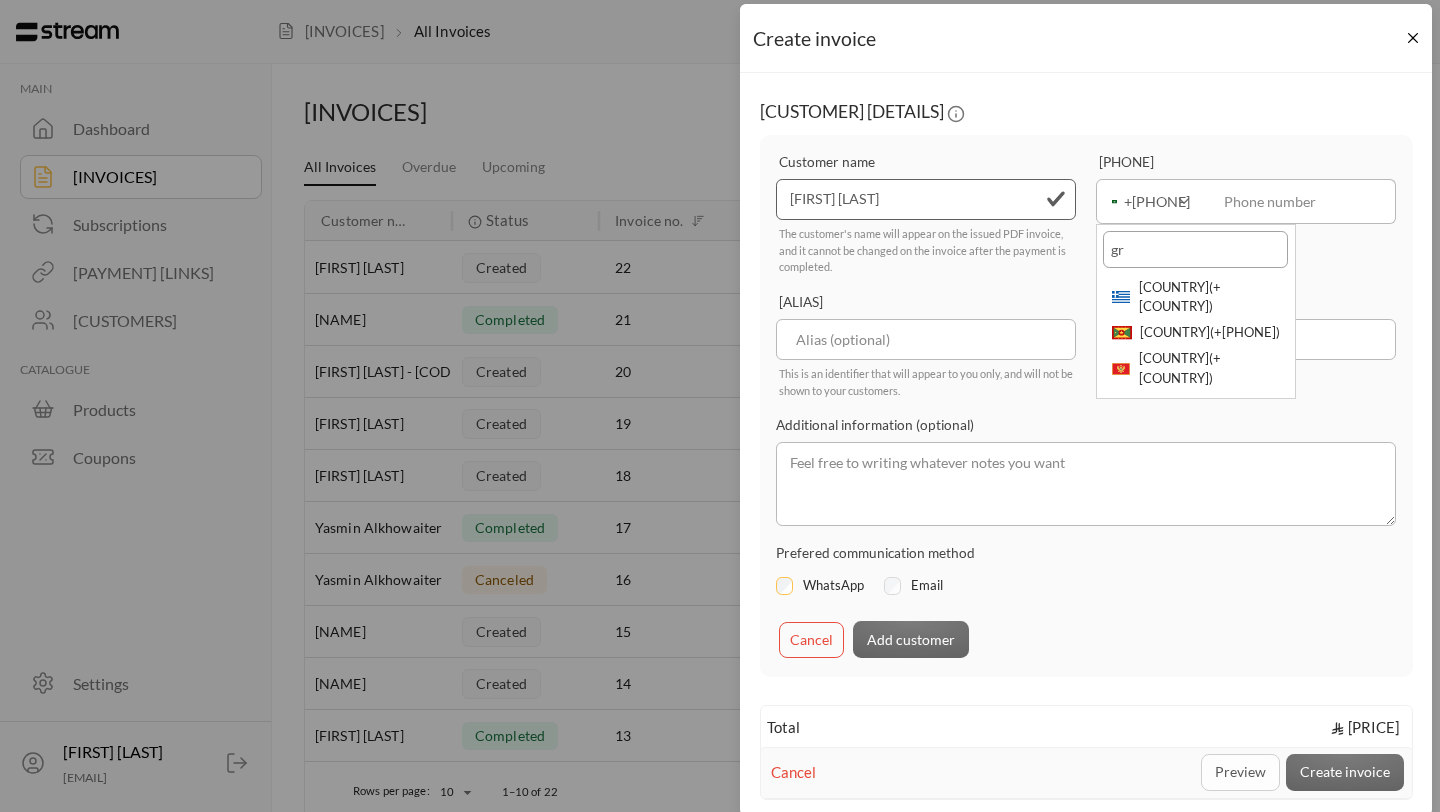 type on "g" 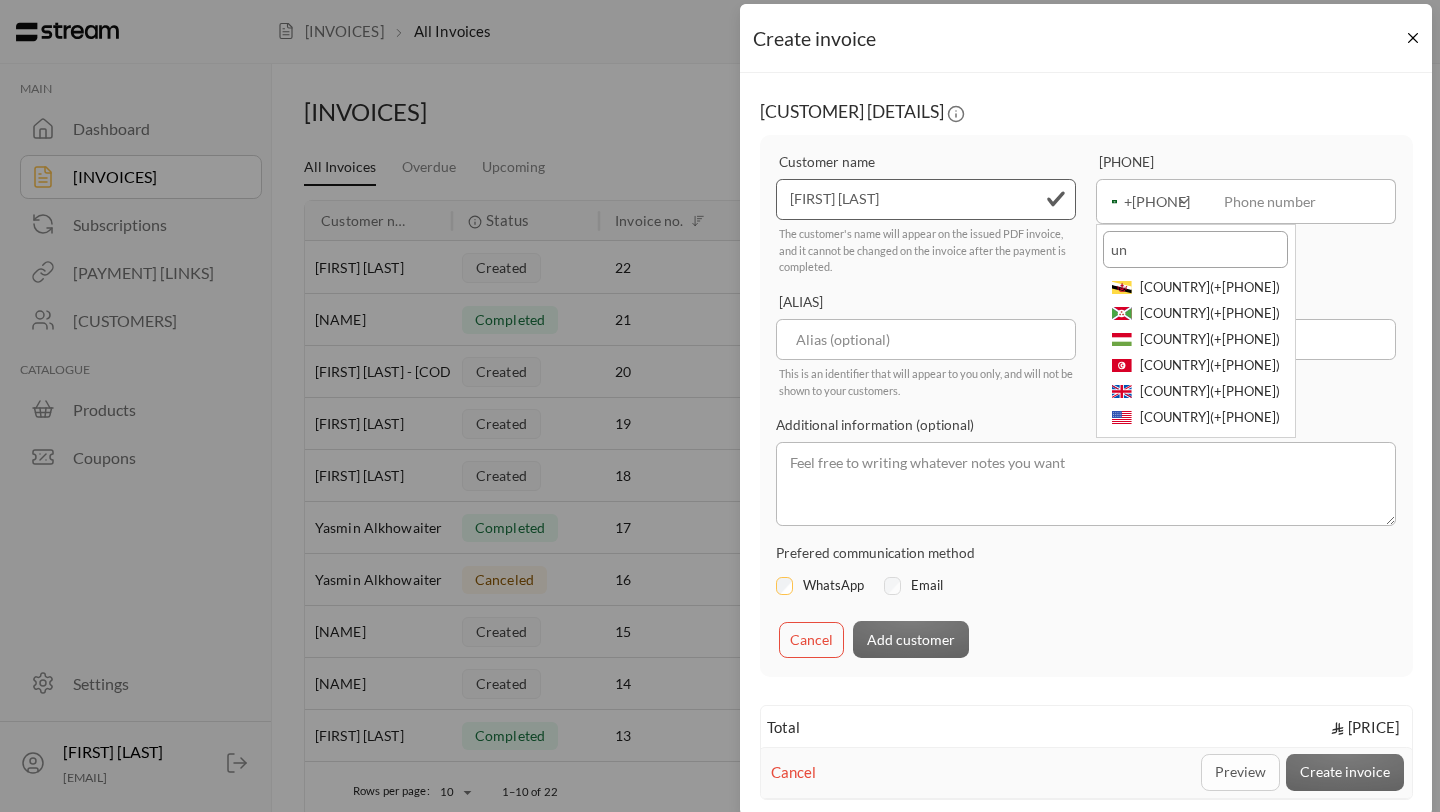 type on "un" 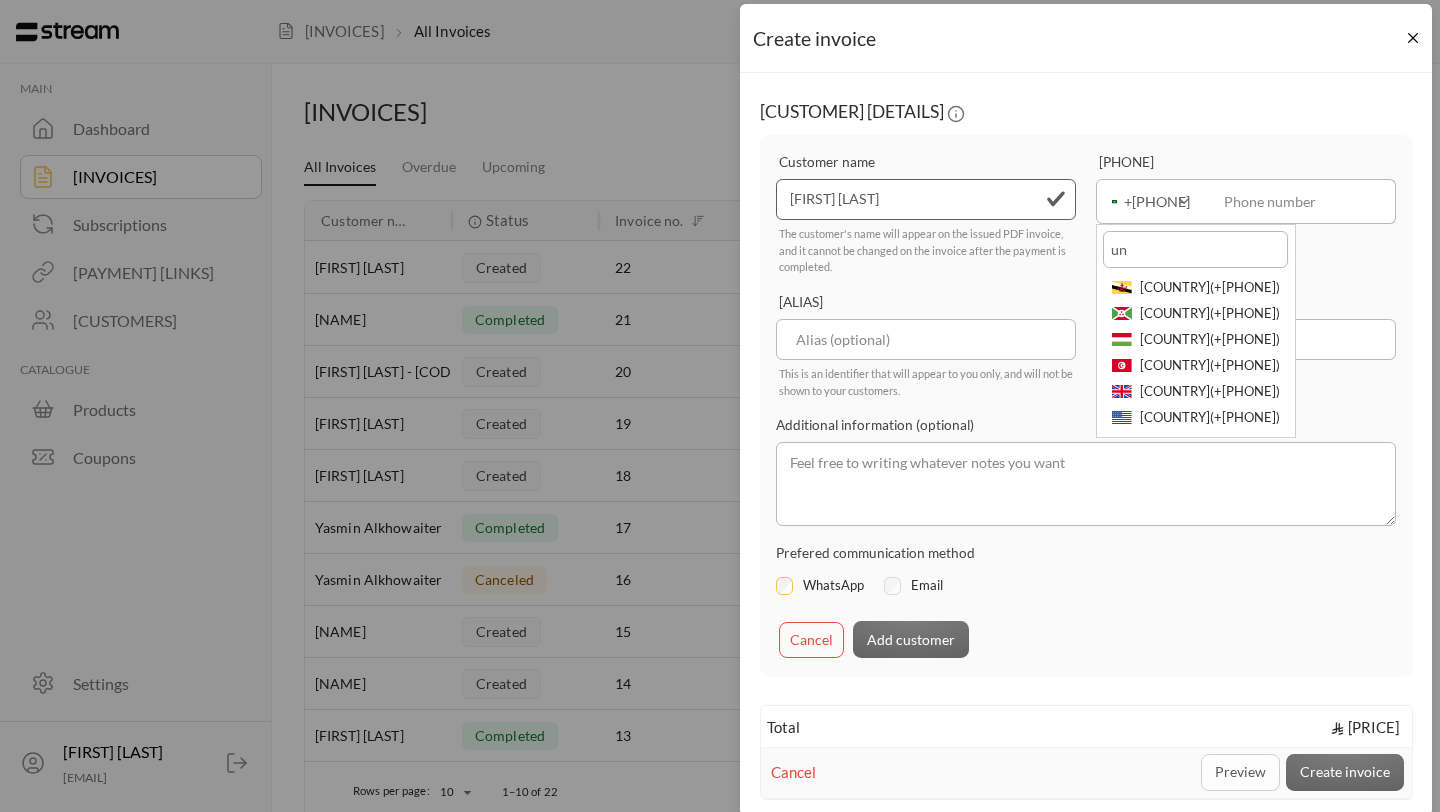 click on "[COUNTRY]  ( [COUNTRY] )" at bounding box center (1195, 391) 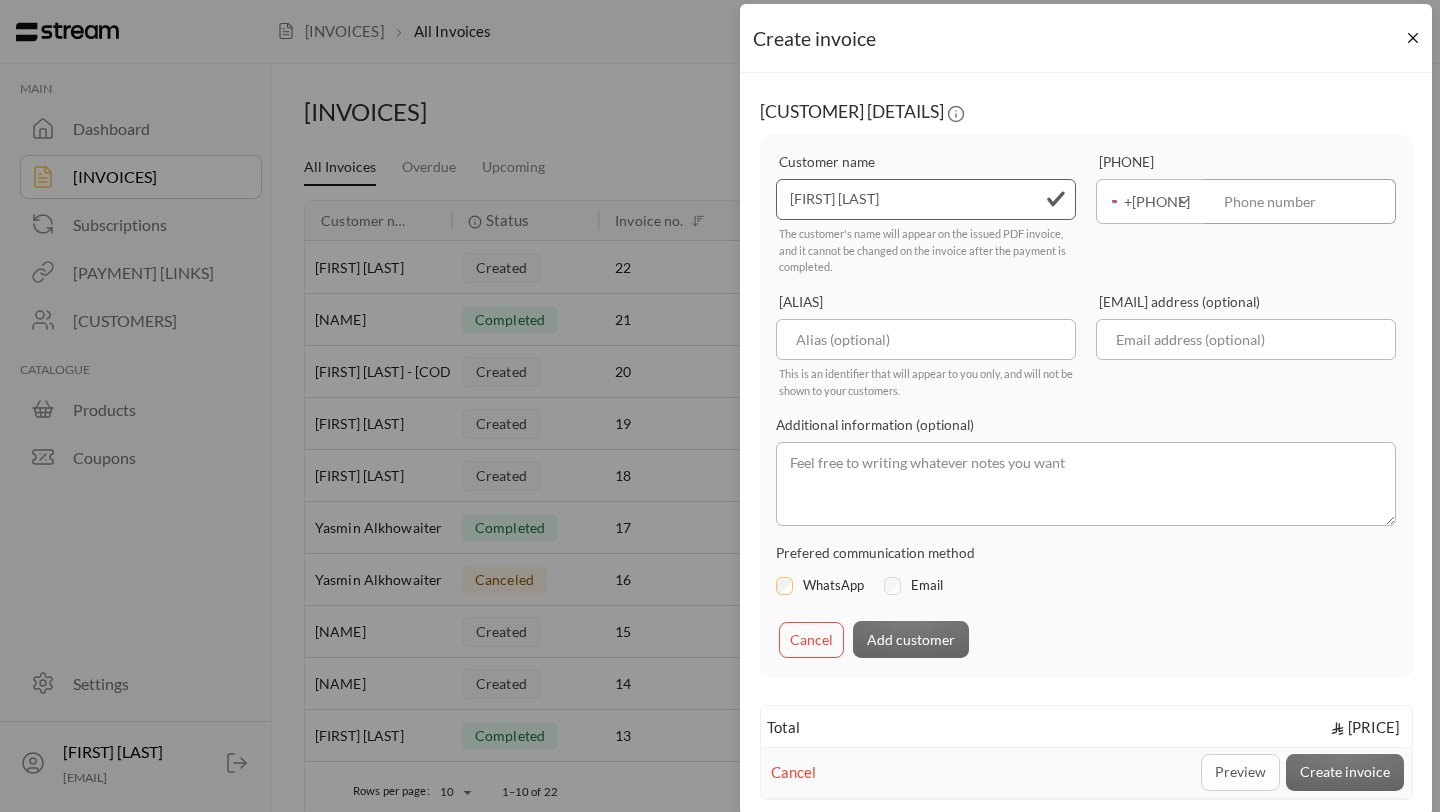 click at bounding box center (1301, 201) 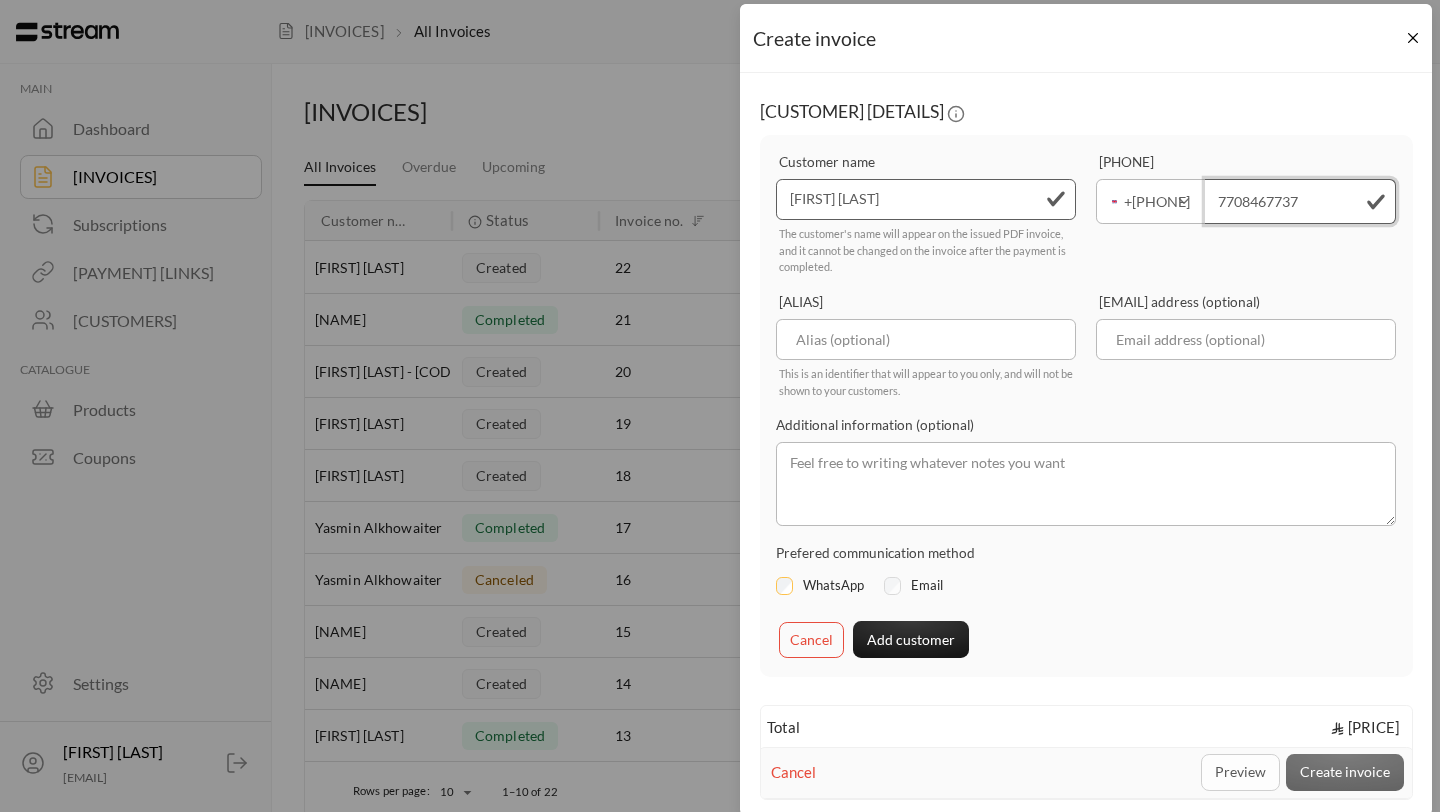 type on "7708467737" 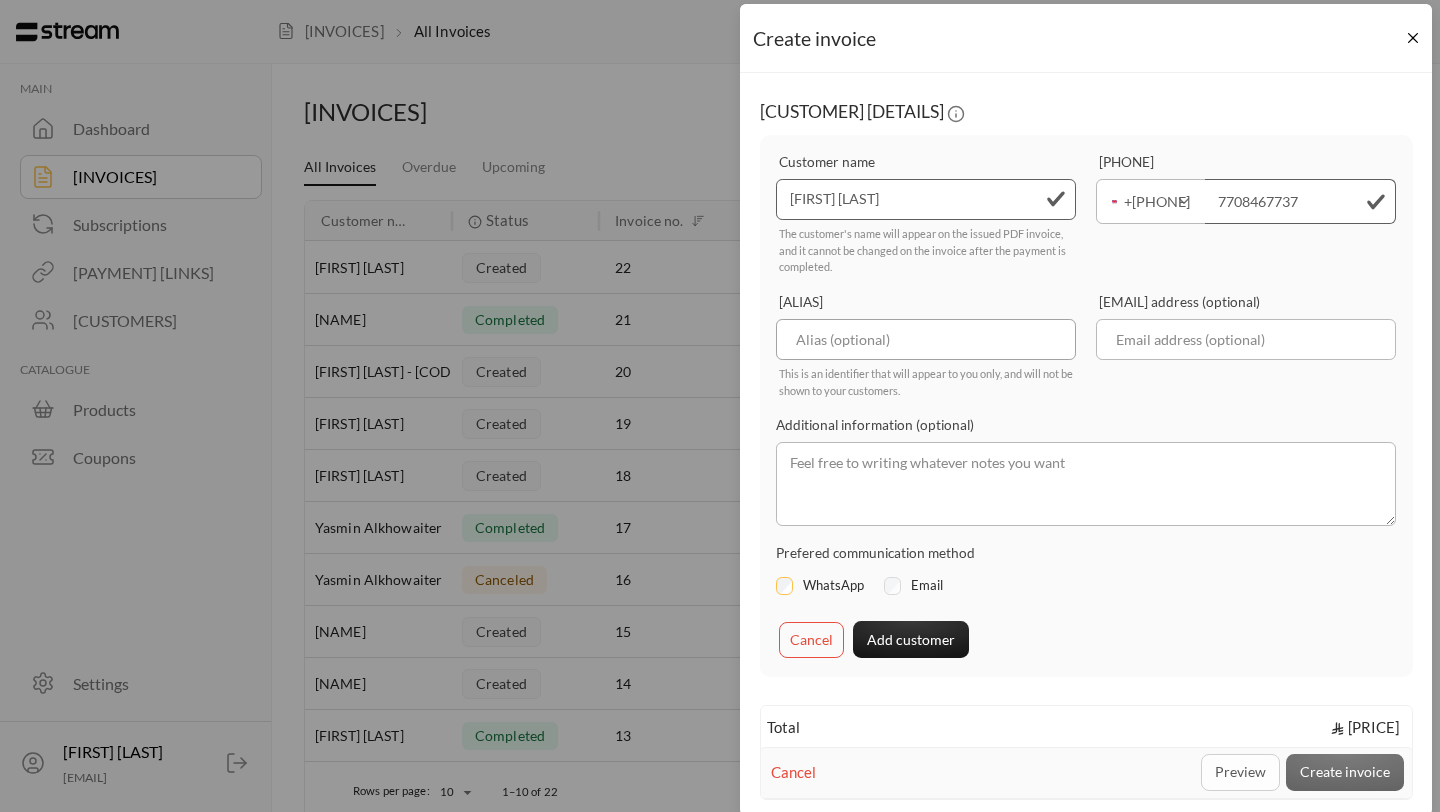 click at bounding box center (926, 339) 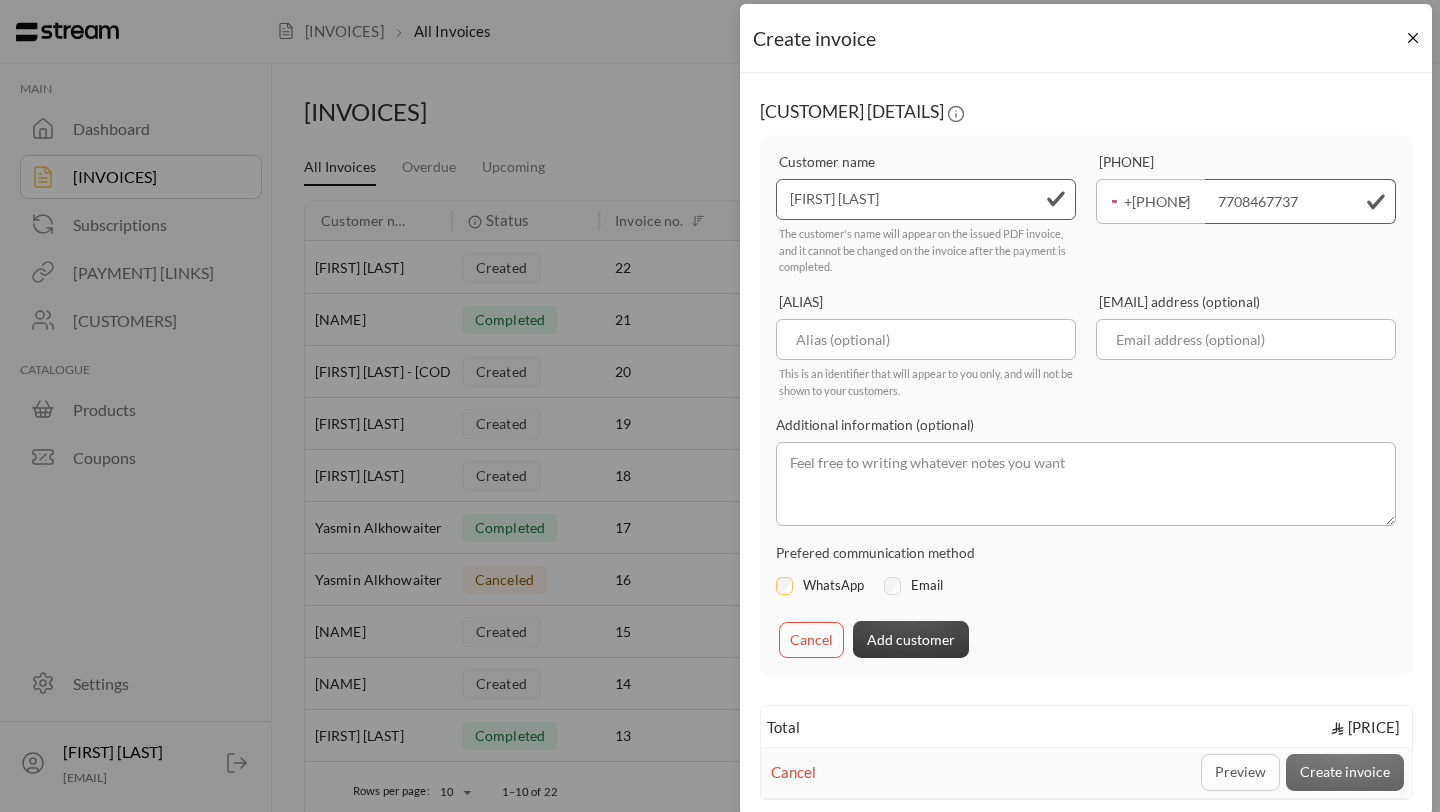 click on "Add customer" at bounding box center (911, 639) 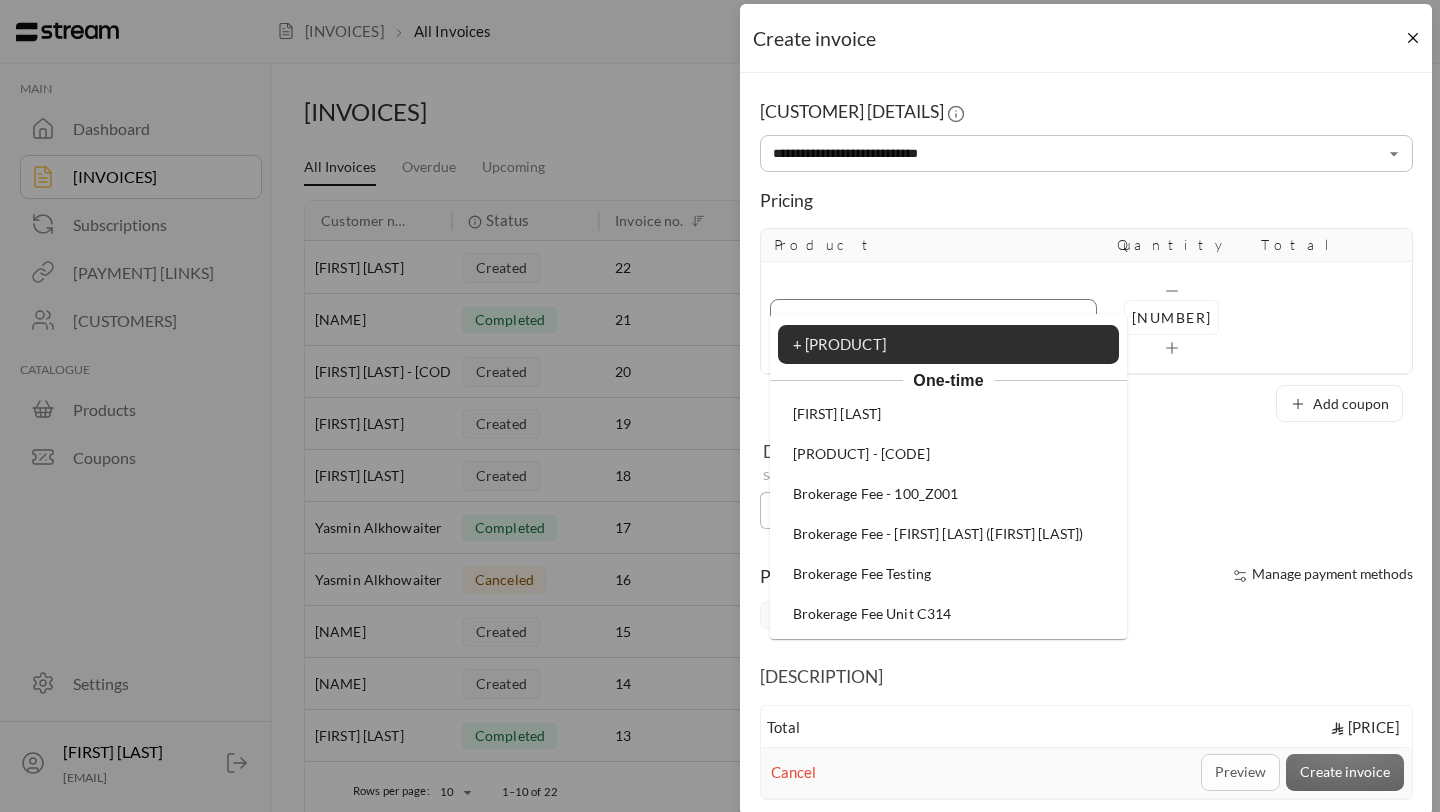 click on "Select customer" at bounding box center [933, 317] 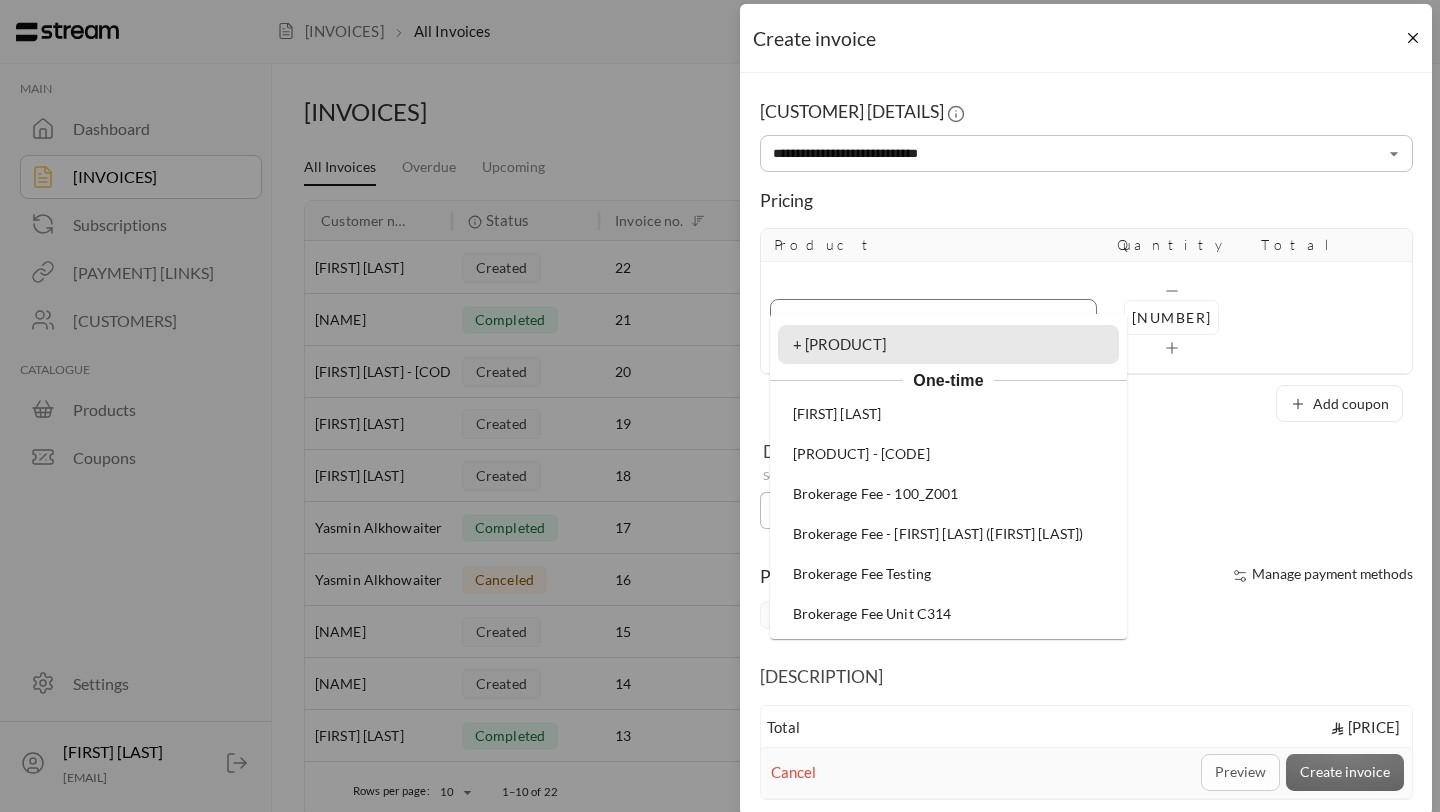 click on "+ [PRODUCT]" at bounding box center (948, 344) 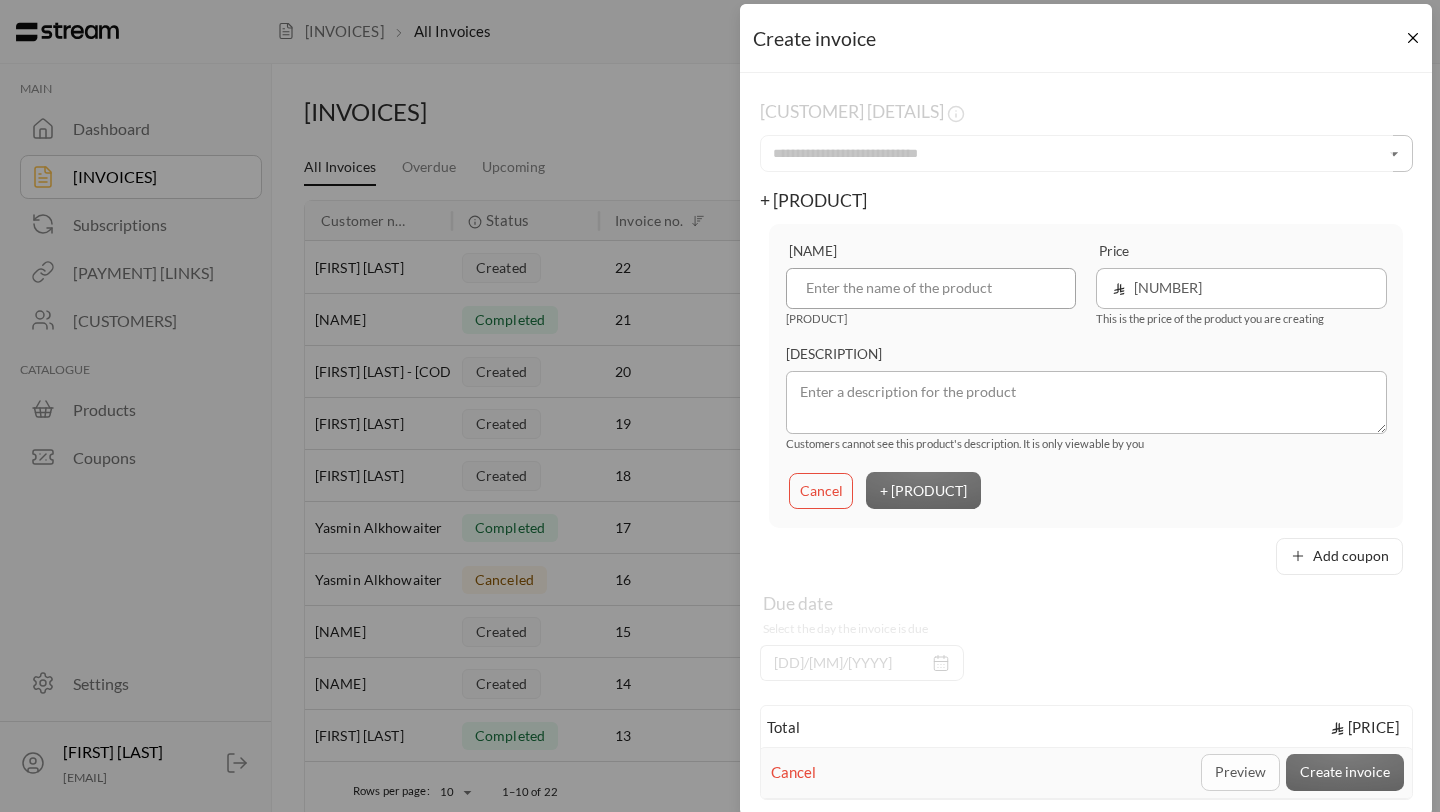 click at bounding box center (931, 288) 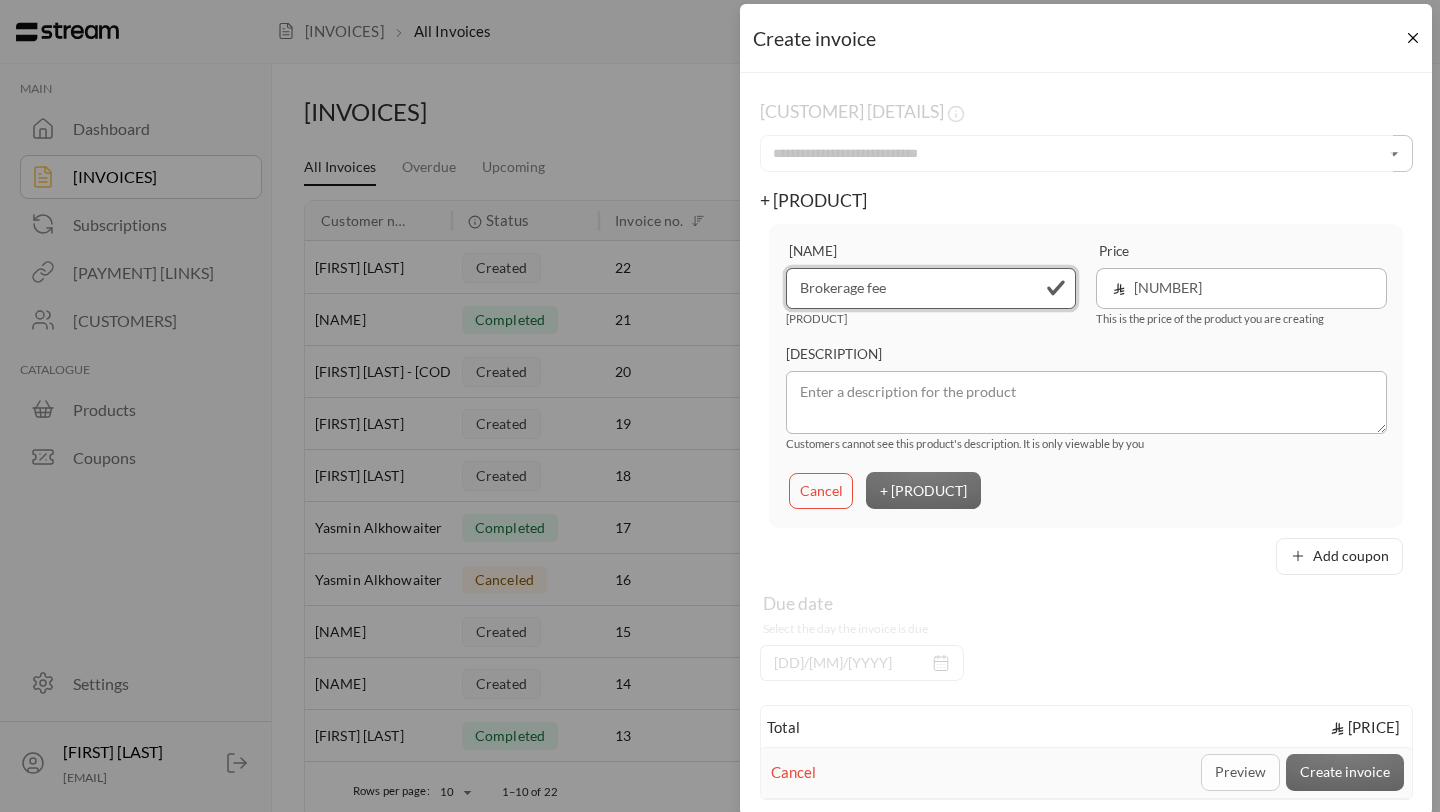 type on "Brokerage fee" 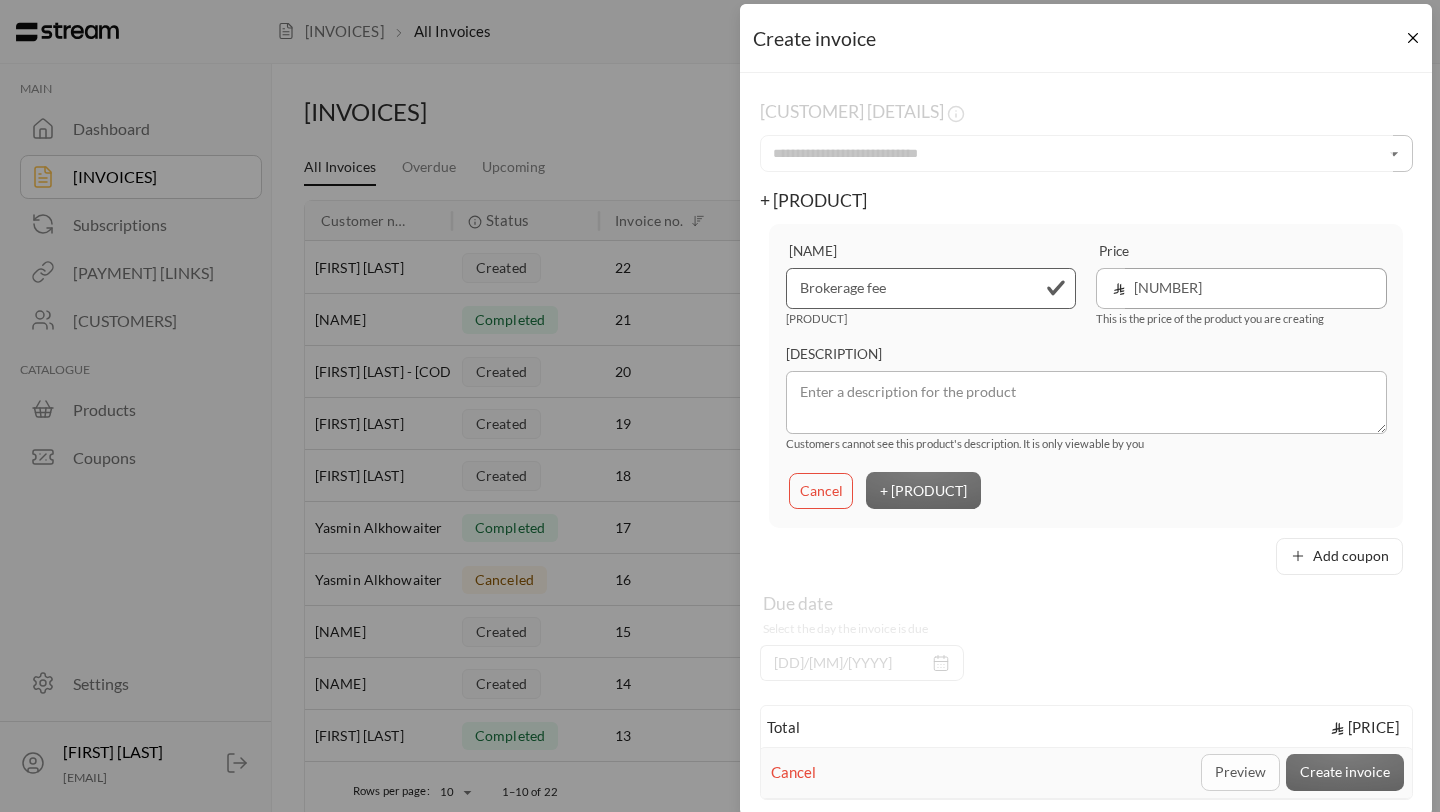 click on "[NUMBER]" at bounding box center (1256, 288) 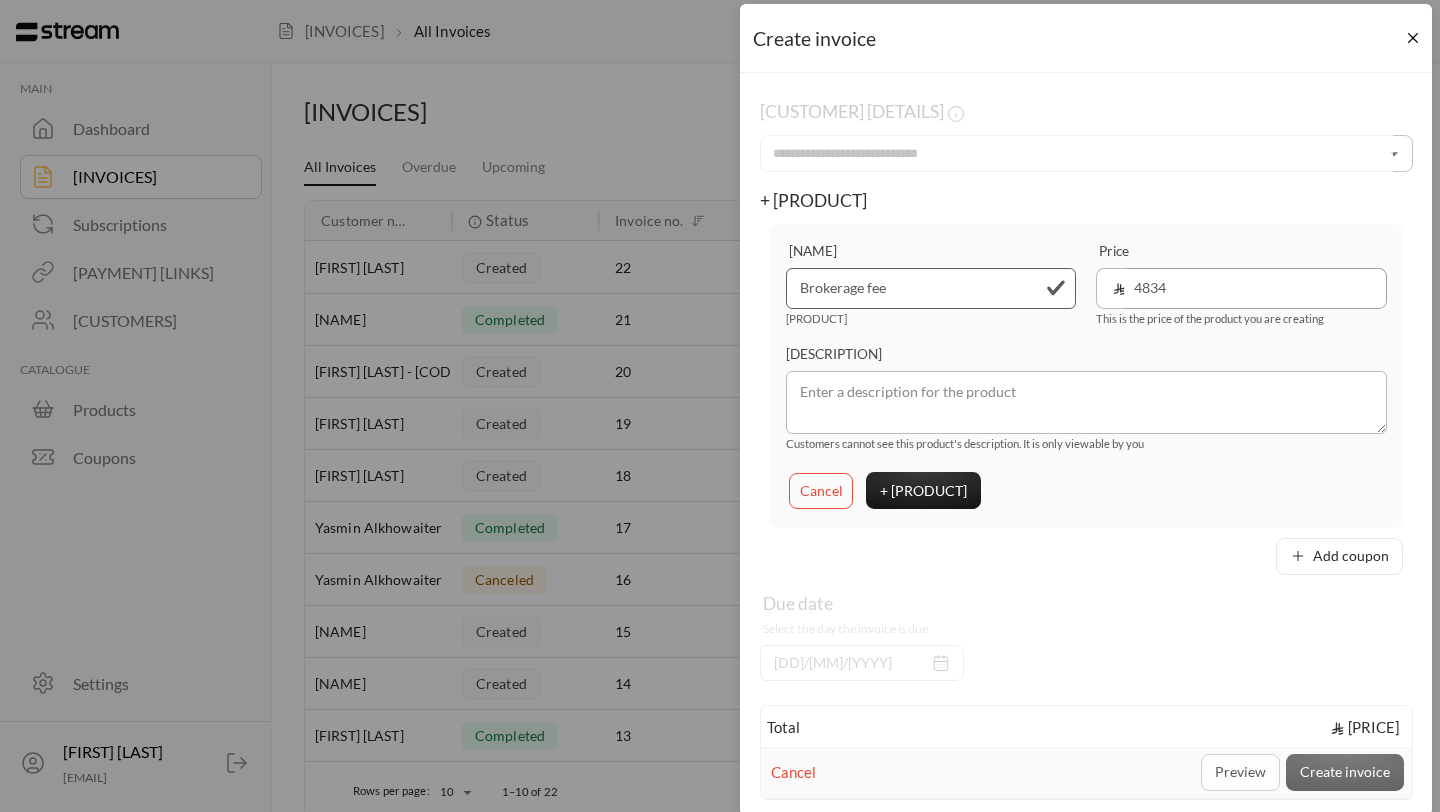 type on "4834" 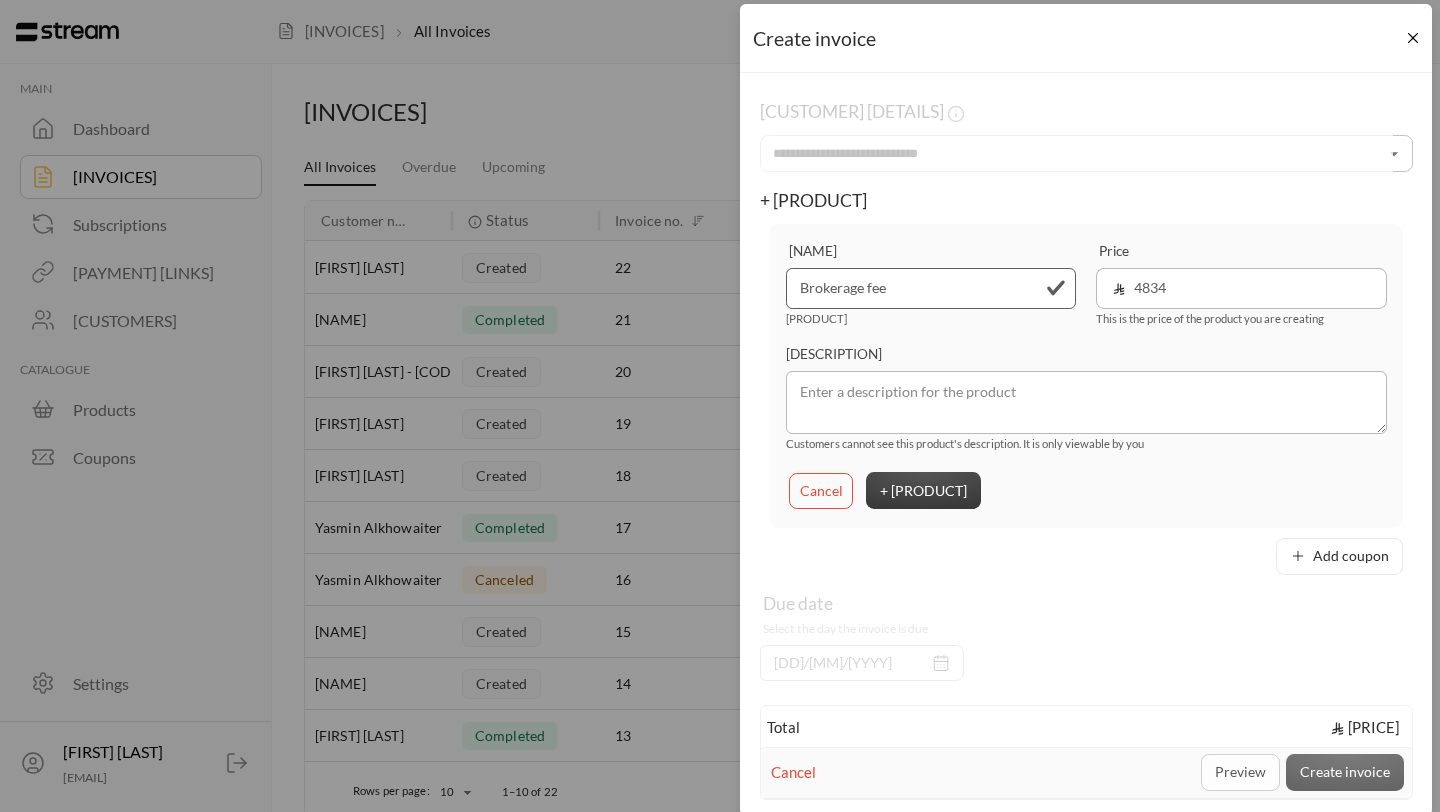 click on "+ [PRODUCT]" at bounding box center (923, 490) 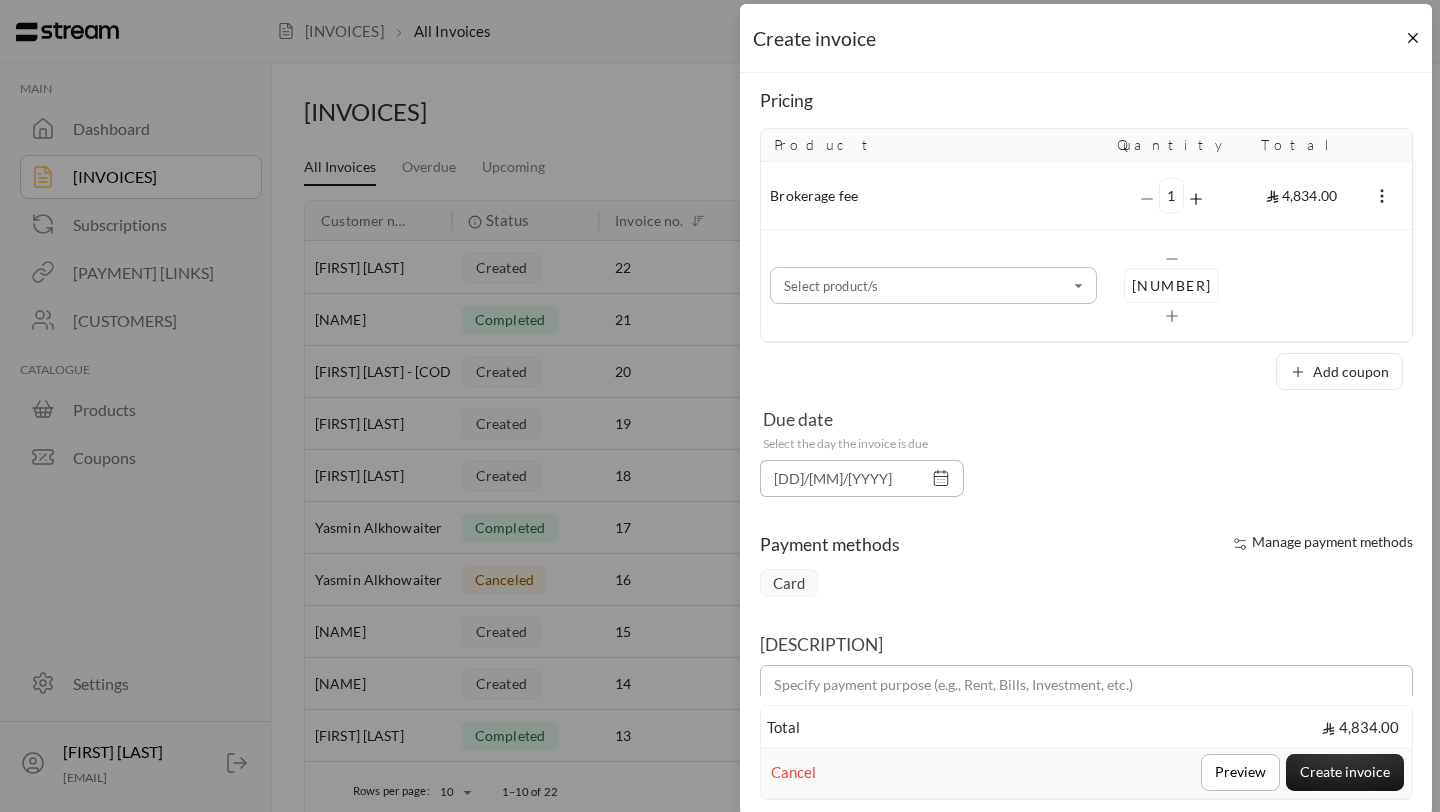scroll, scrollTop: 163, scrollLeft: 0, axis: vertical 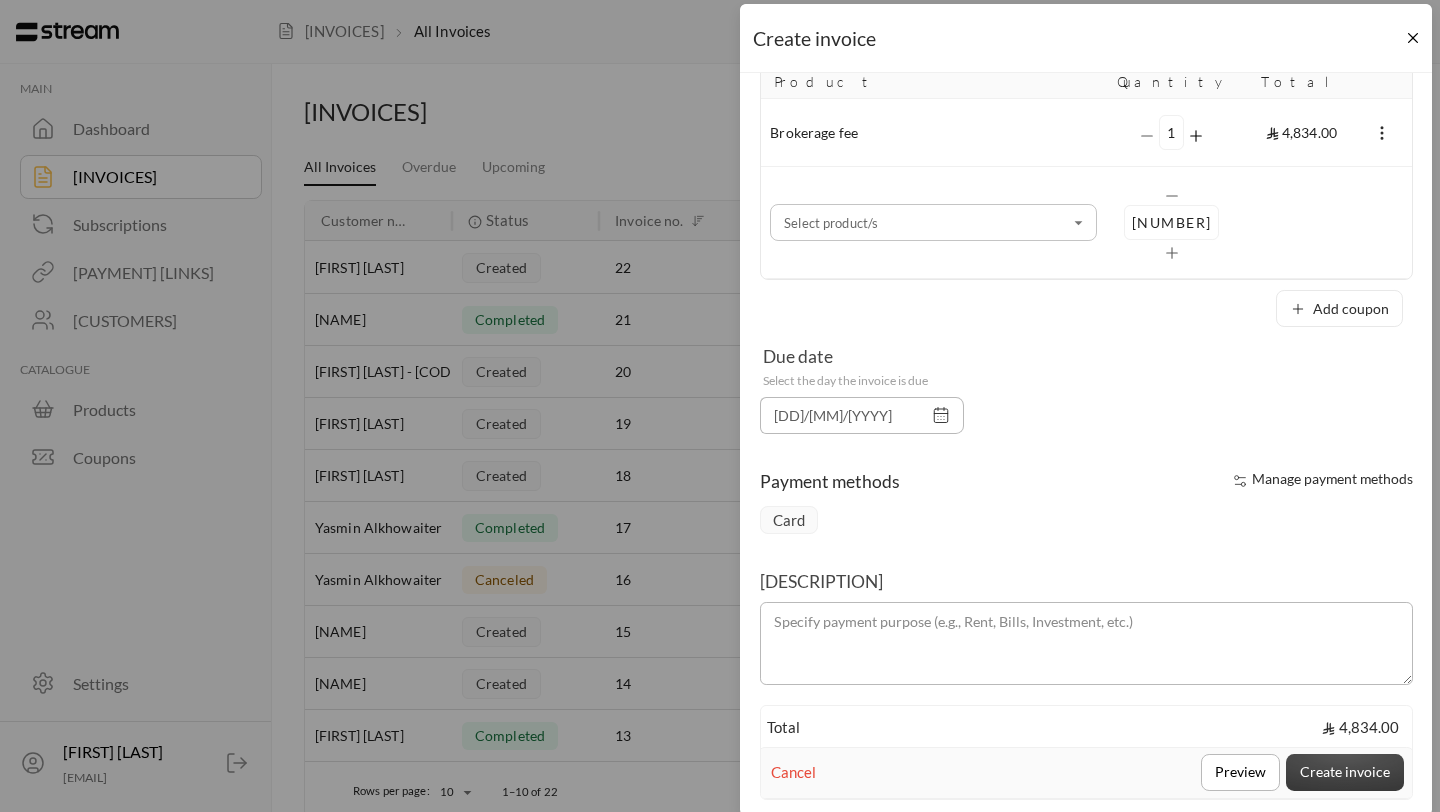 click on "Create invoice" at bounding box center [1345, 772] 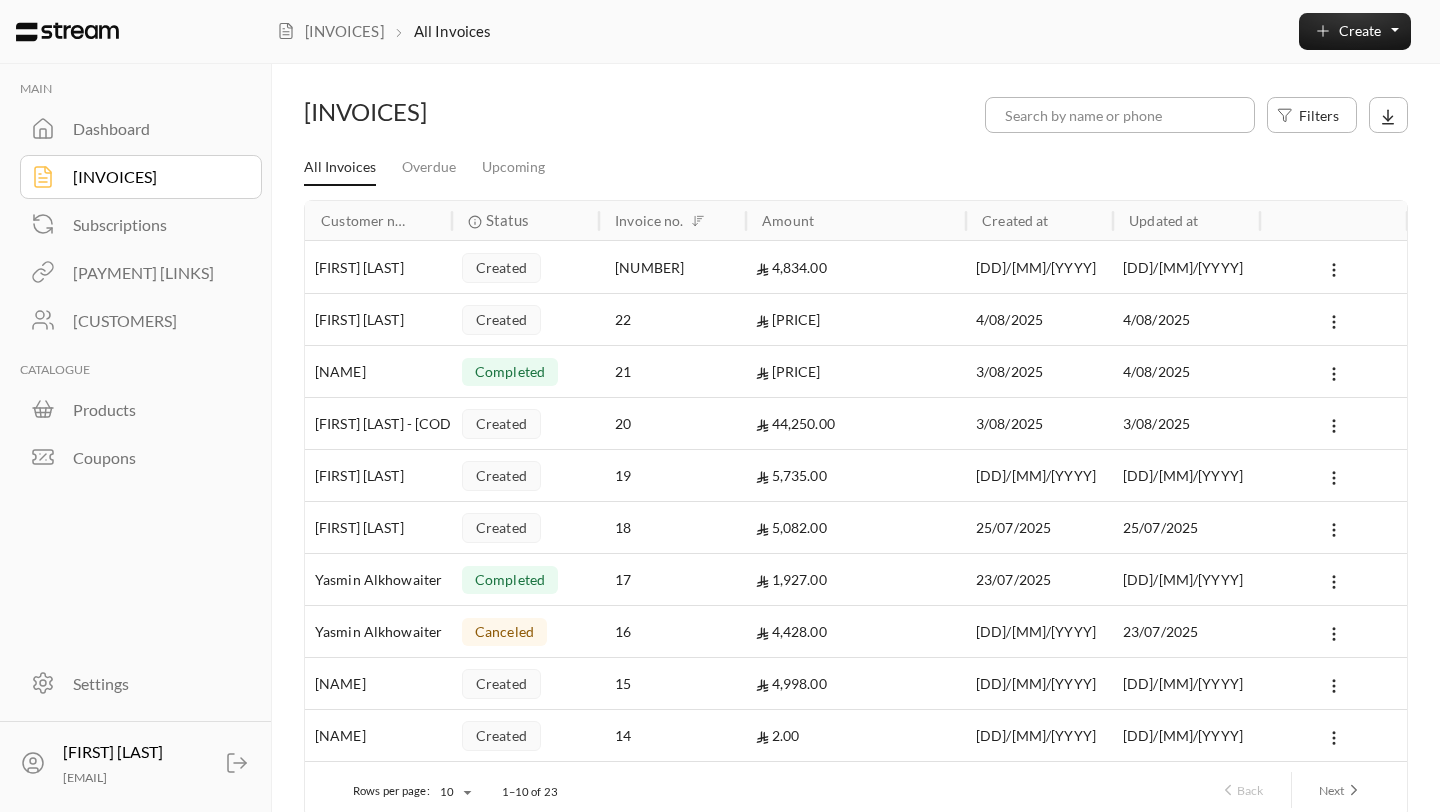 click on "[FIRST] [LAST]" at bounding box center (378, 267) 